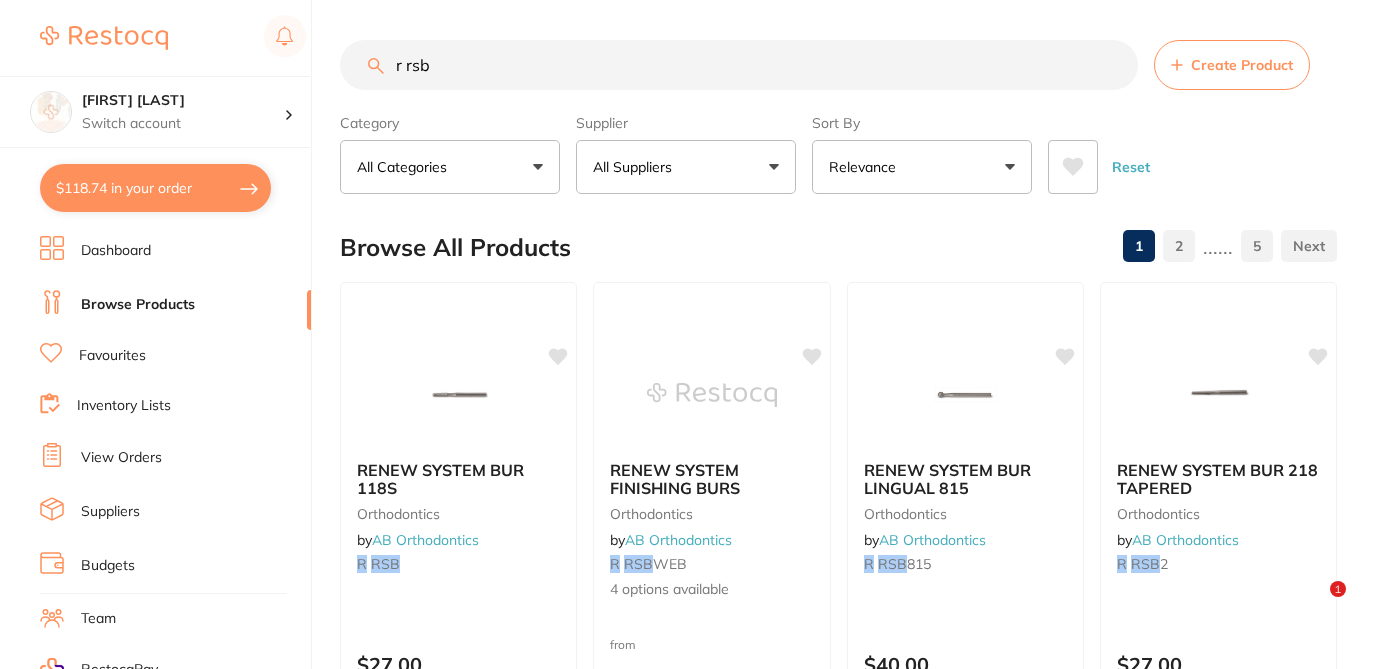 click on "All Suppliers" at bounding box center (686, 167) 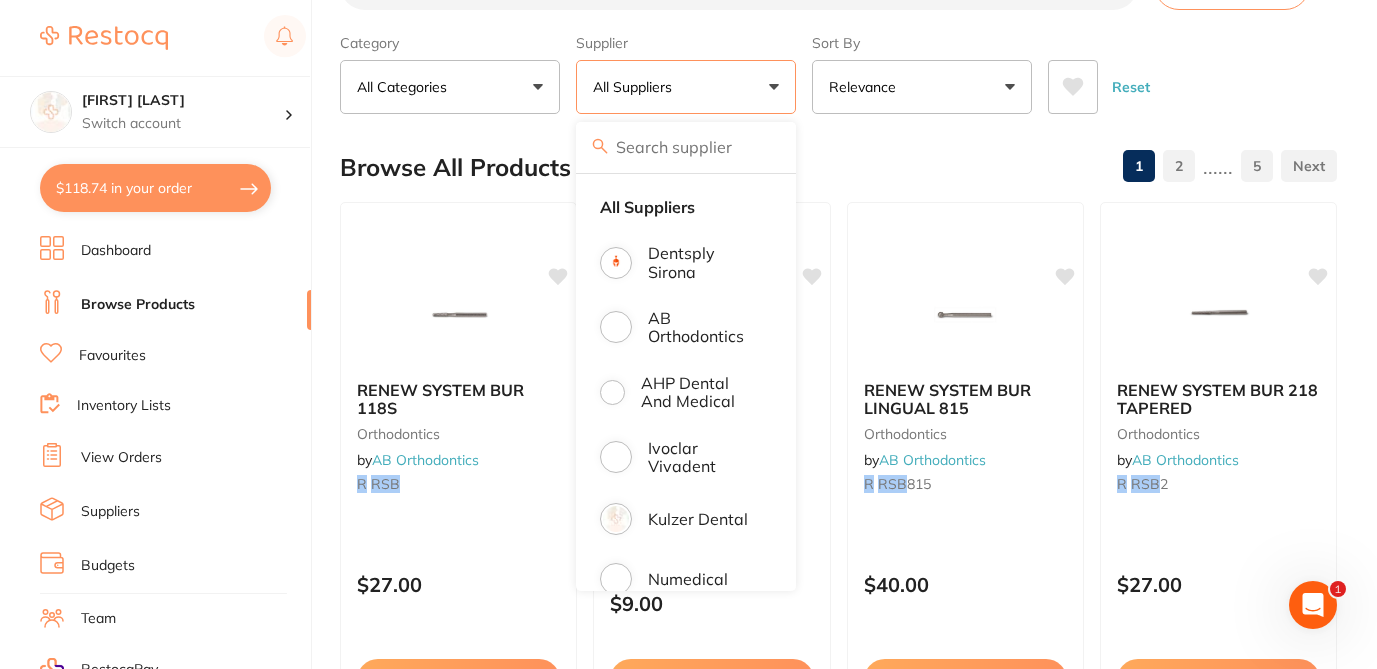 scroll, scrollTop: 80, scrollLeft: 0, axis: vertical 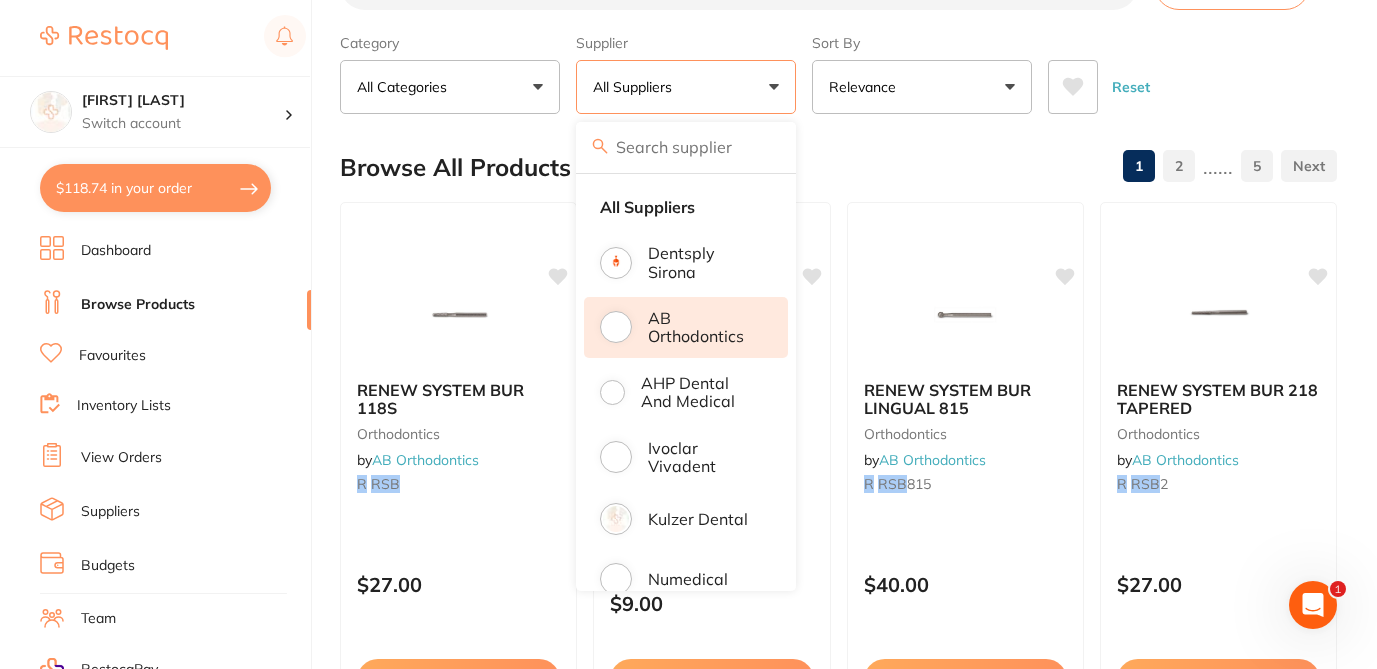 click on "AB Orthodontics" at bounding box center [704, 327] 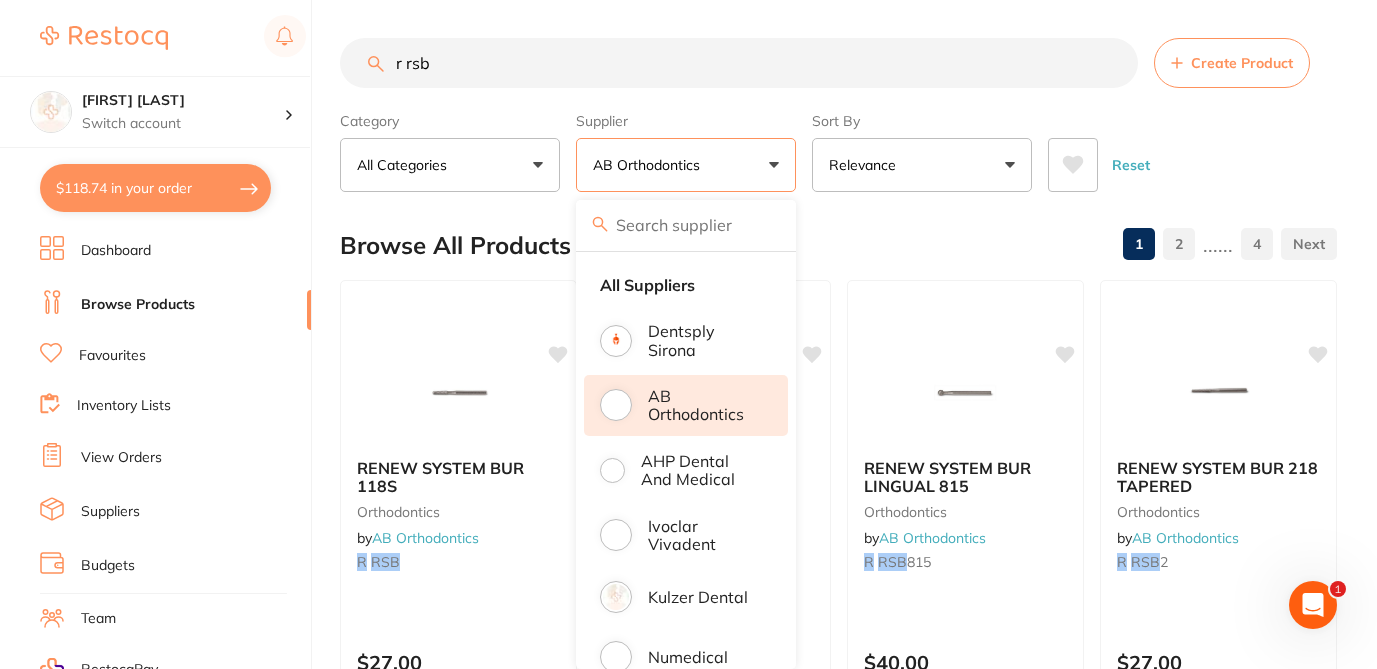 scroll, scrollTop: 80, scrollLeft: 0, axis: vertical 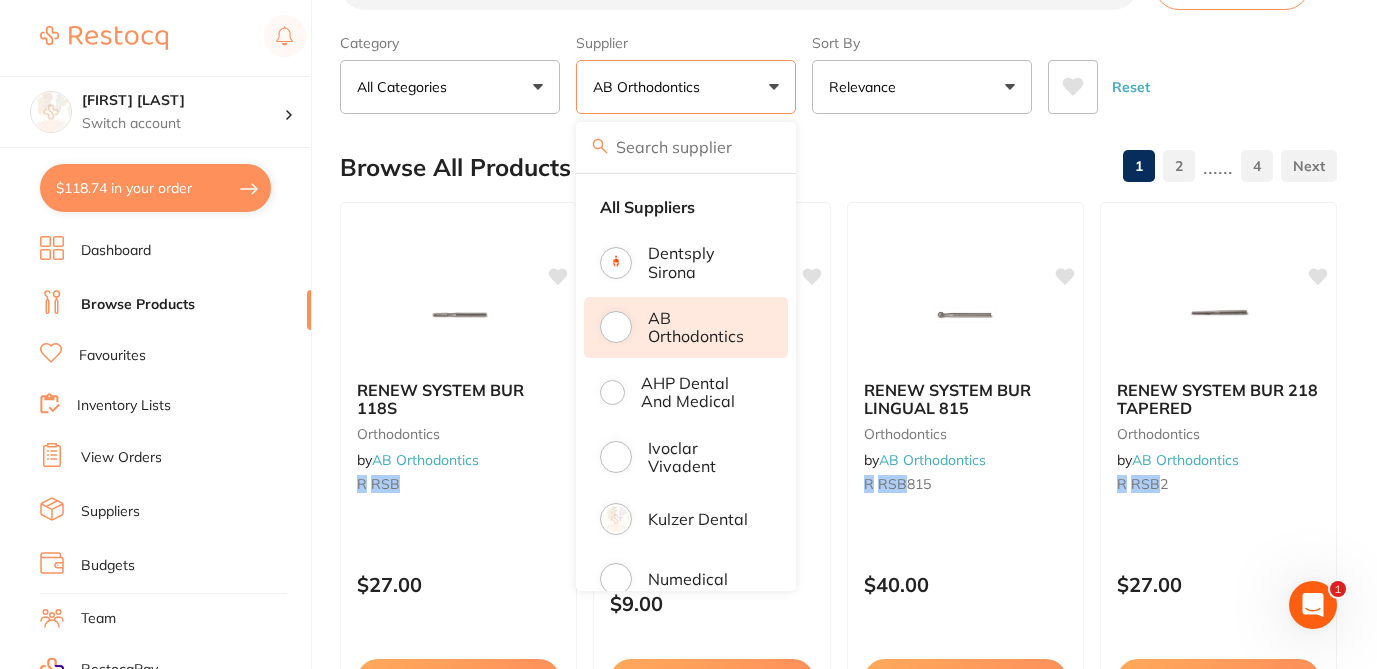 click on "All Categories" at bounding box center [450, 87] 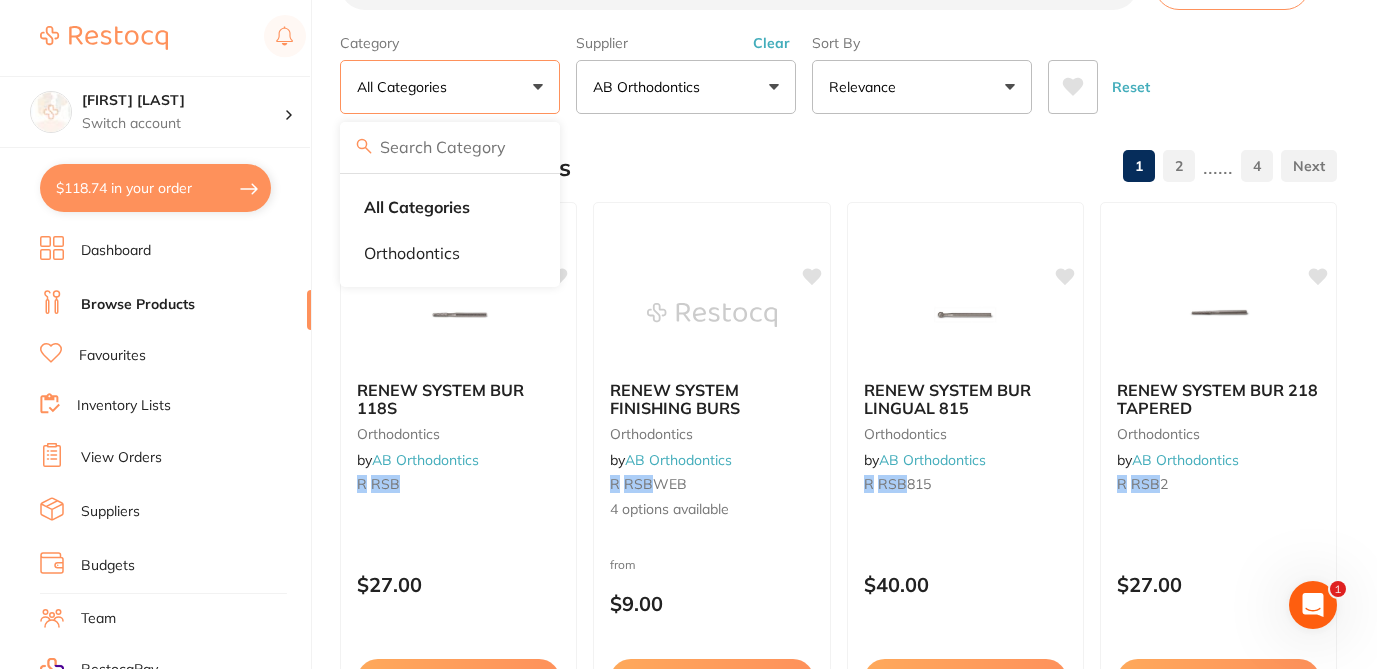 scroll, scrollTop: 0, scrollLeft: 0, axis: both 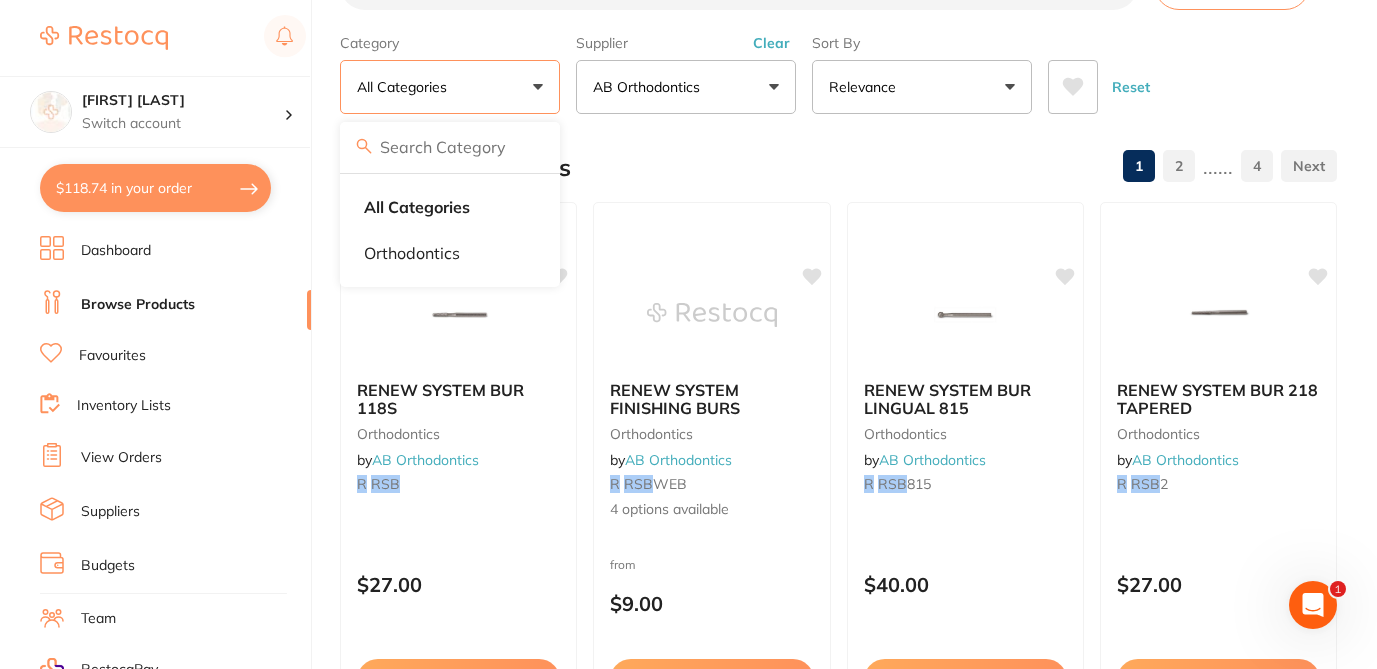 click on "Browse All Products 1 2 ...... 4" at bounding box center [838, 167] 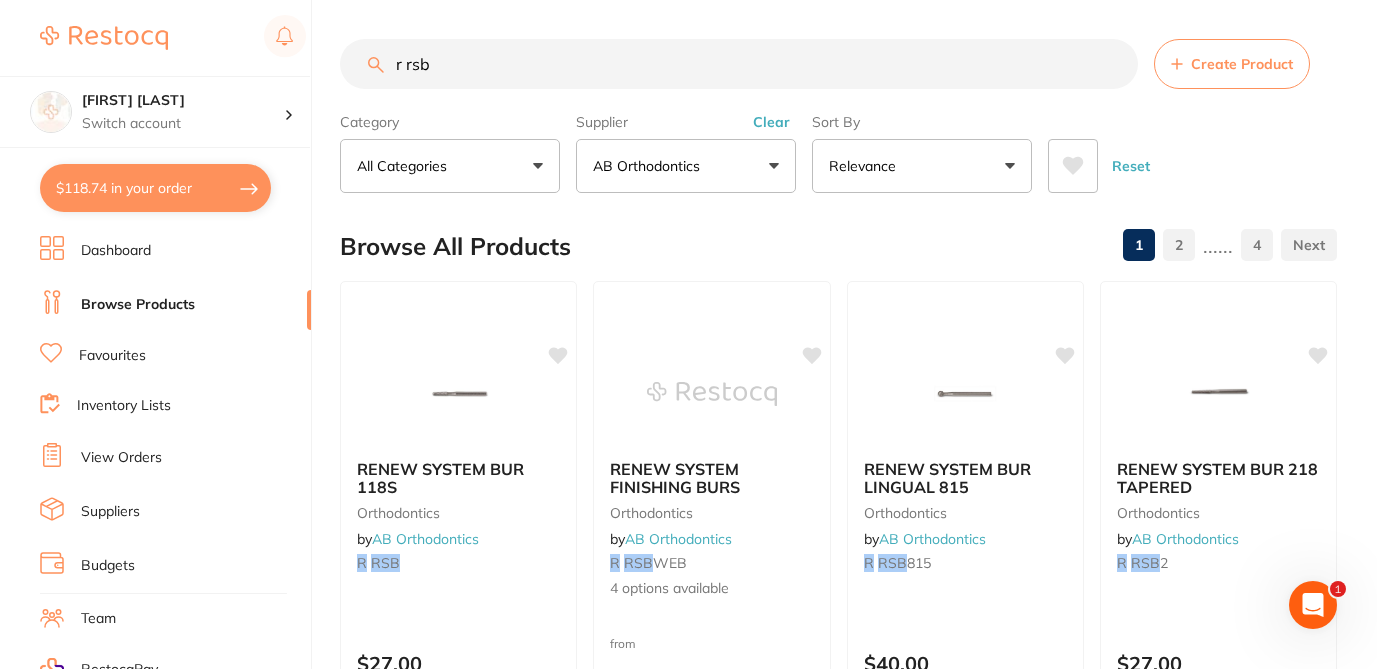 scroll, scrollTop: 0, scrollLeft: 0, axis: both 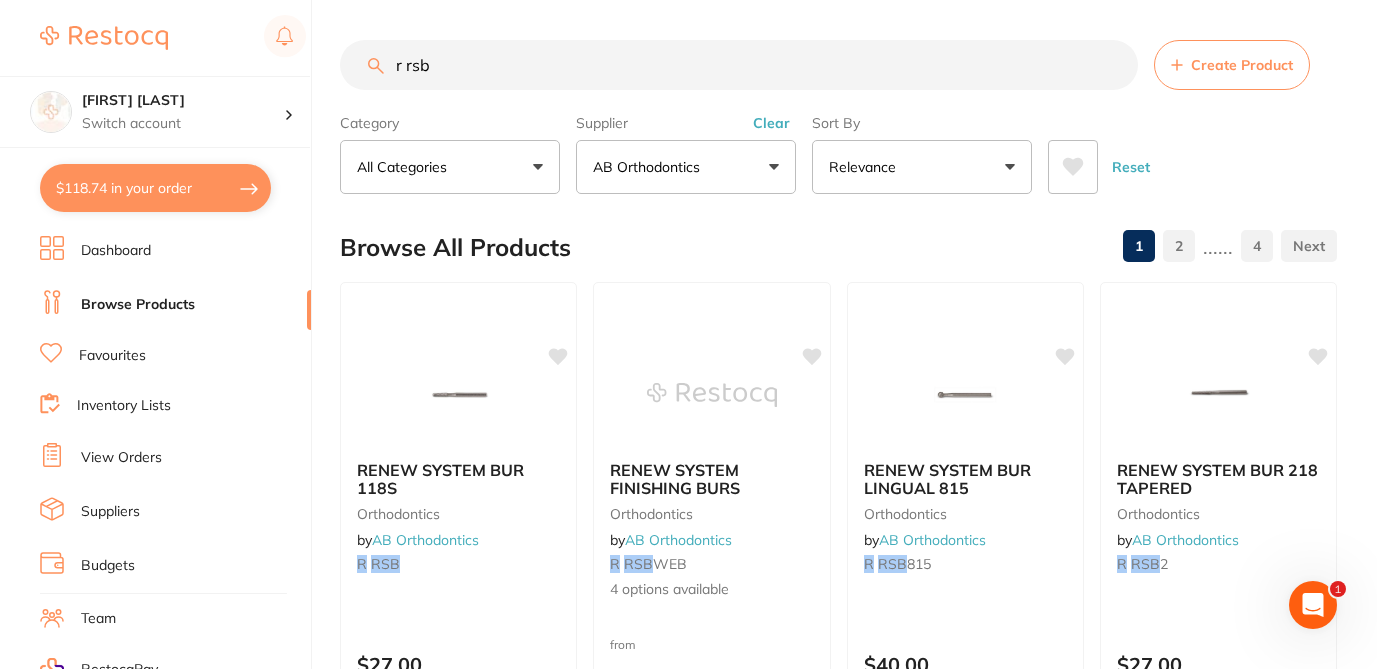 drag, startPoint x: 433, startPoint y: 72, endPoint x: 379, endPoint y: 67, distance: 54.230988 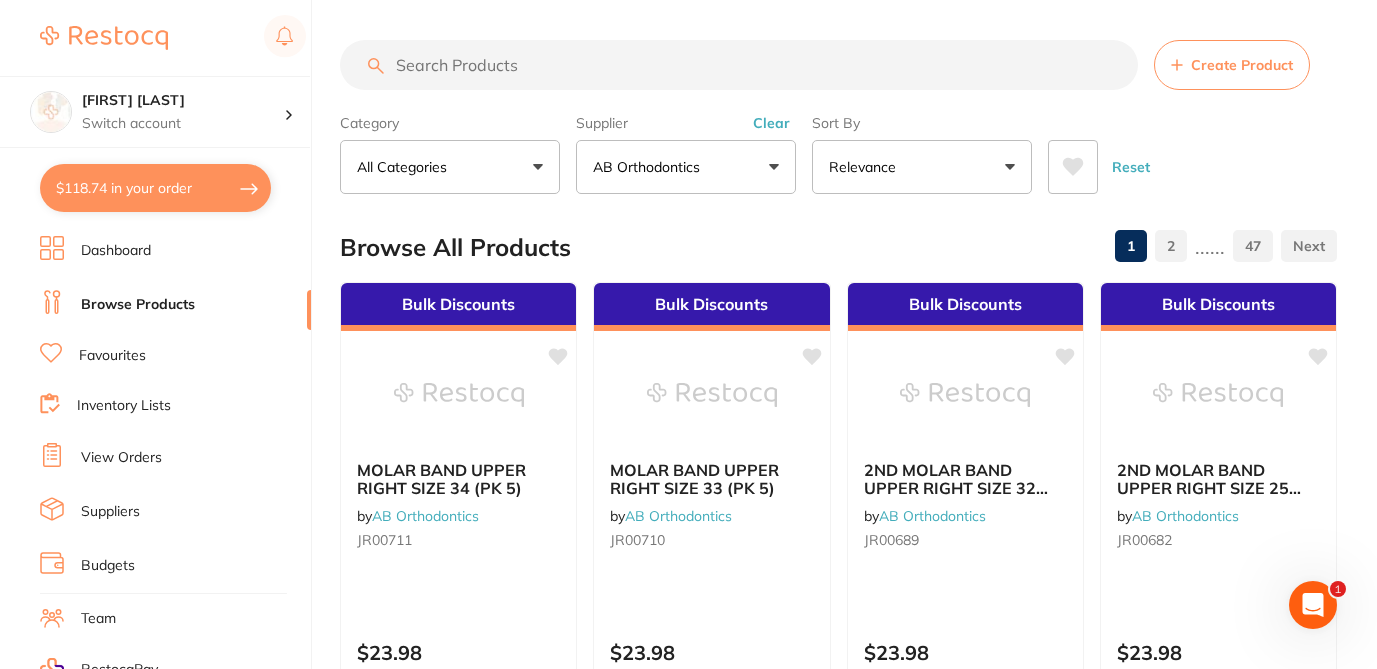type 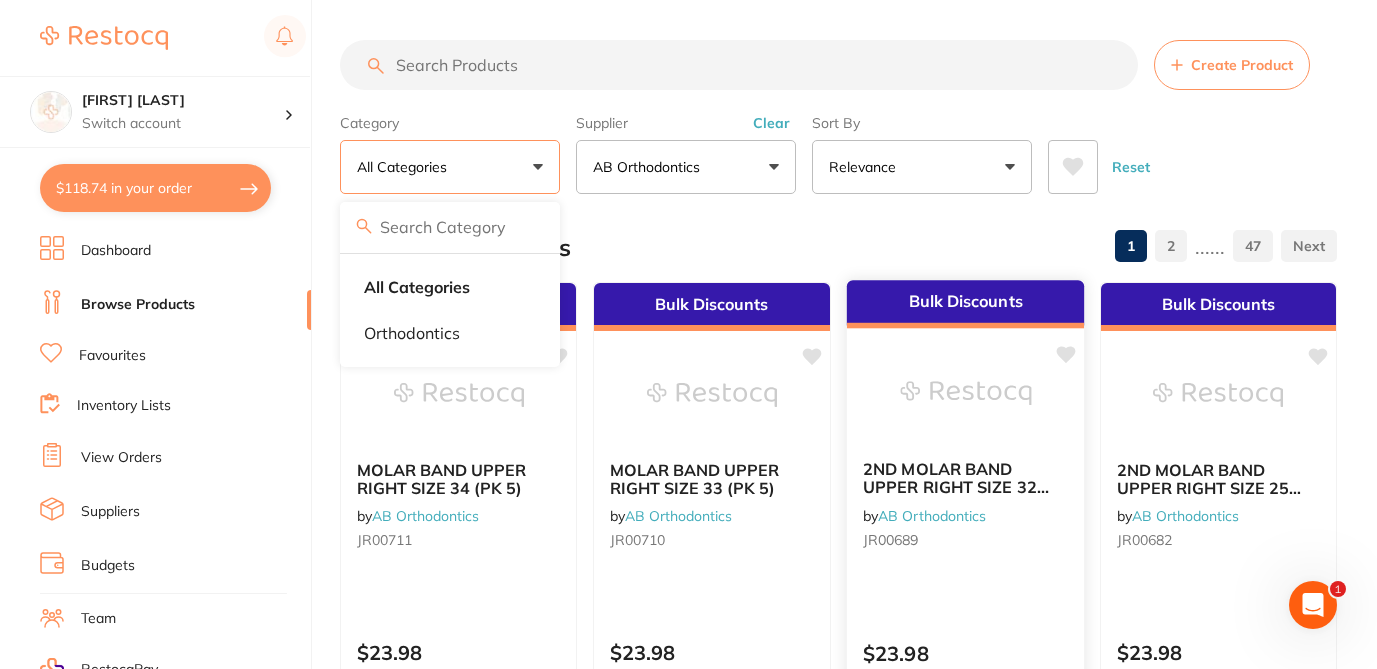 click on "Browse All Products 1 2 ...... 47" at bounding box center [838, 247] 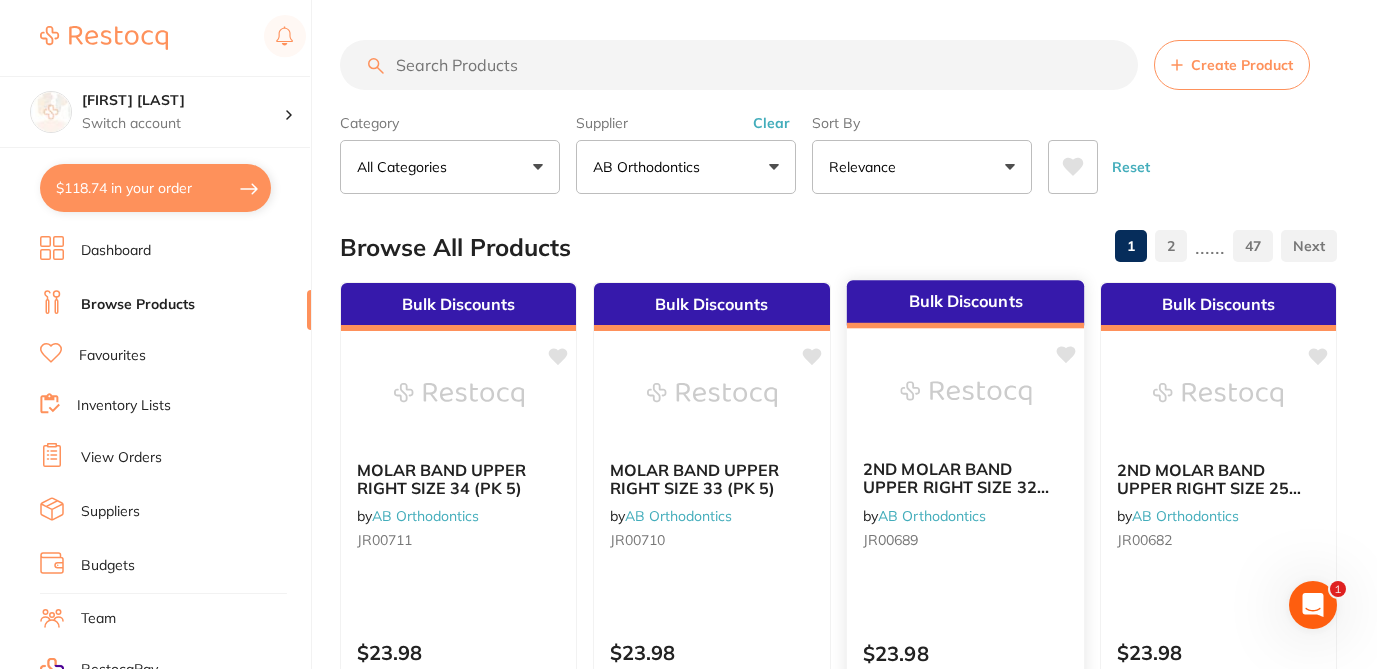 scroll, scrollTop: 0, scrollLeft: 0, axis: both 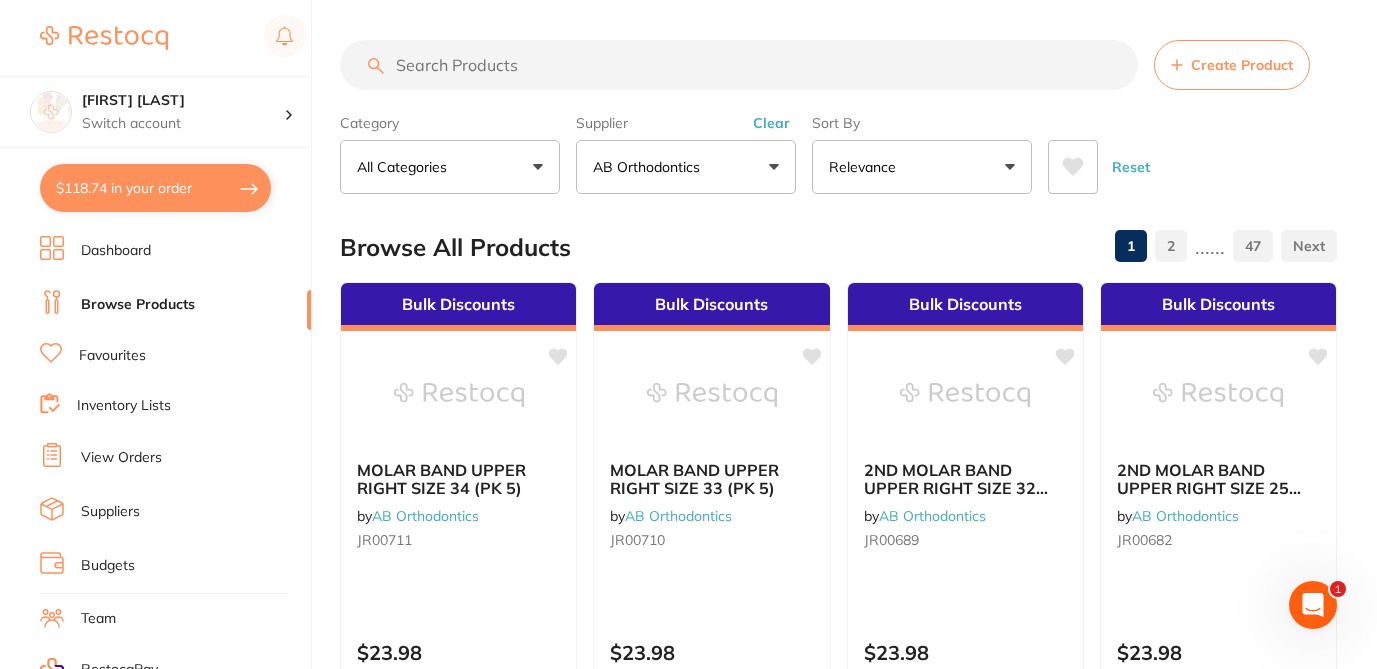 click at bounding box center (739, 65) 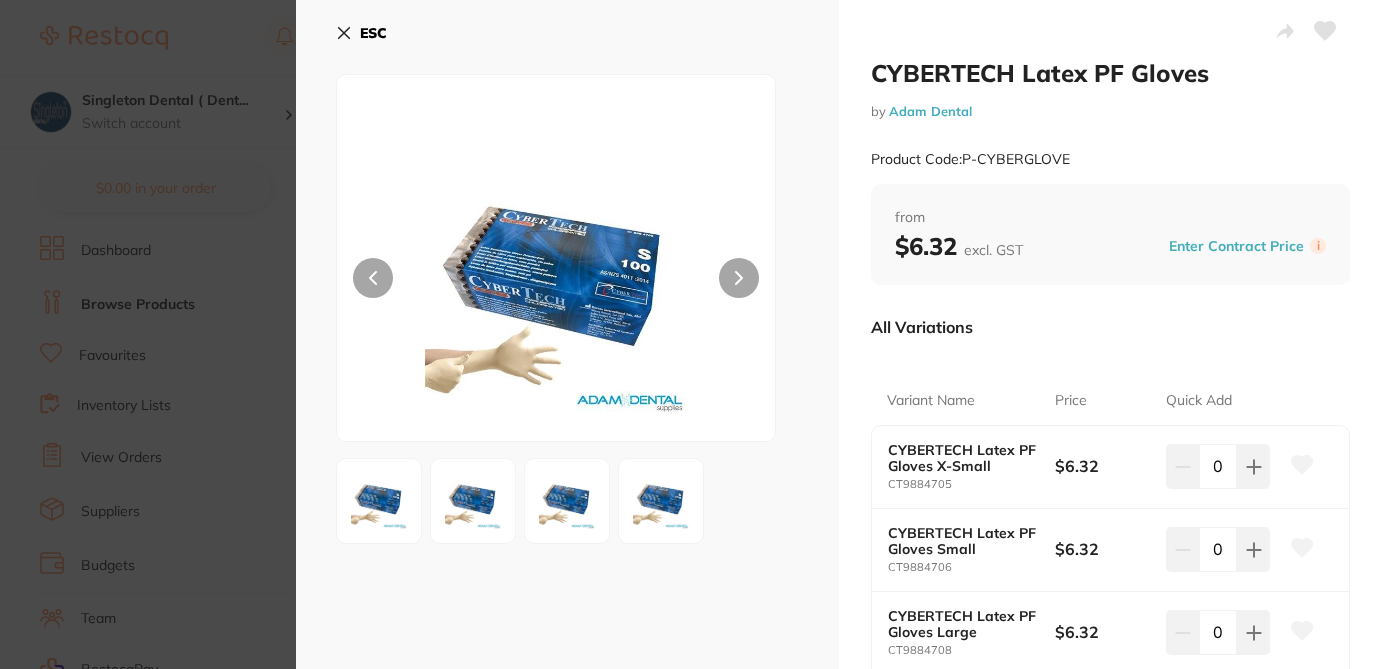 scroll, scrollTop: 0, scrollLeft: 0, axis: both 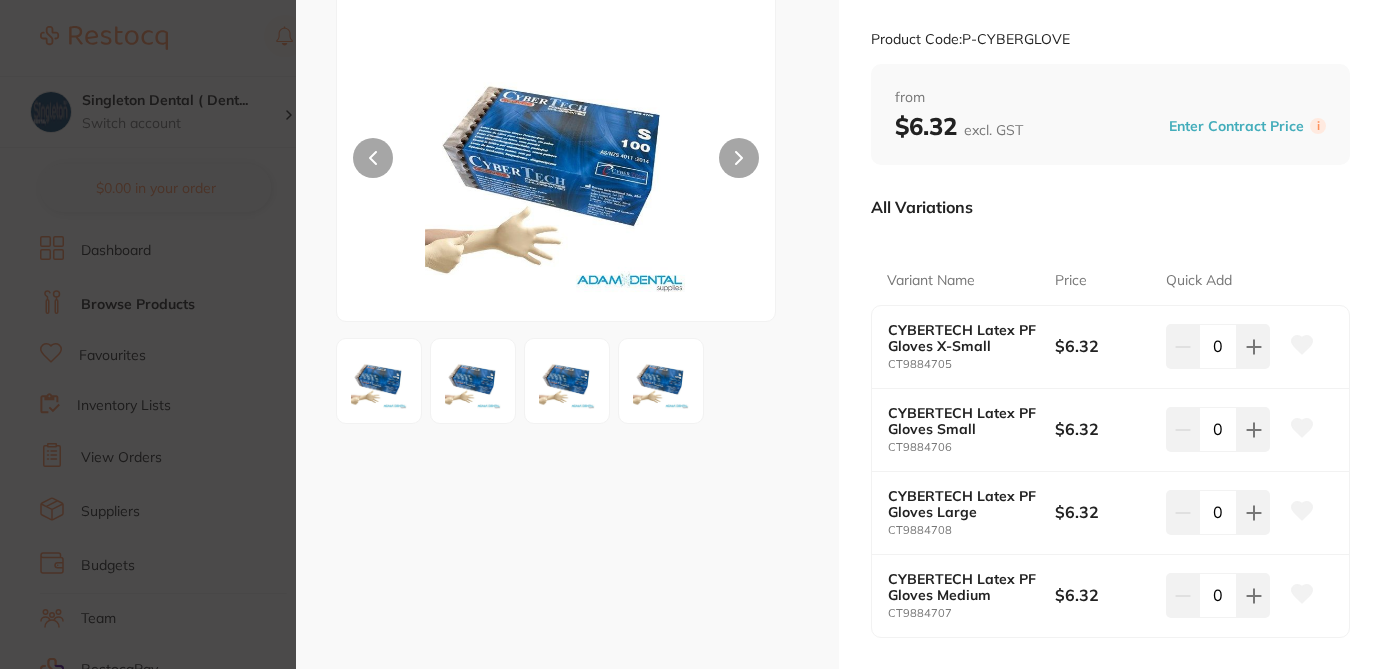 click on "CYBERTECH Latex PF Gloves by   Adam Dental Product Code:  P-CYBERGLOVE ESC         CYBERTECH Latex PF Gloves by   Adam Dental Product Code:  P-CYBERGLOVE from $6.32     excl. GST Enter Contract Price i All Variations Variant   Name Price Quick Add CYBERTECH Latex PF Gloves X-Small CT9884705 $6.32     0         CYBERTECH Latex PF Gloves Small CT9884706 $6.32     0         CYBERTECH Latex PF Gloves Large CT9884708 $6.32     0         CYBERTECH Latex PF Gloves Medium CT9884707 $6.32     0         Update Cart Save to List All Variations Reset Options Price CYBERTECH Latex PF Gloves X-Small CT9884705 $6.32     0         CYBERTECH Latex PF Gloves Small CT9884706 $6.32     0         CYBERTECH Latex PF Gloves Large CT9884708 $6.32     0         CYBERTECH Latex PF Gloves Medium CT9884707 $6.32     0         Update RRP Set your pre negotiated price for this item. Item Agreed RRP (excl. GST) CYBERTECH Latex PF Gloves X-Small CT9884705 $6.32 CYBERTECH Latex PF Gloves Small CT9884706 $6.32 CYBERTECH Latex PF Gloves Large" at bounding box center [691, 334] 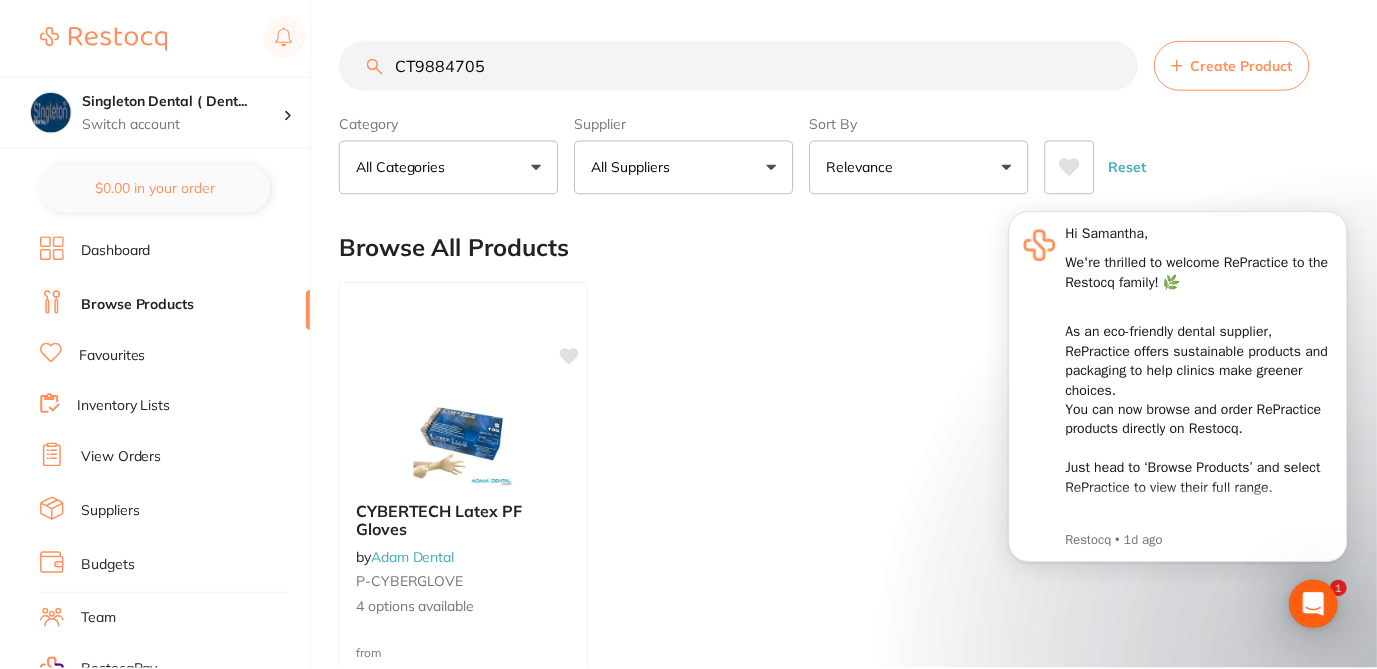 scroll, scrollTop: 292, scrollLeft: 0, axis: vertical 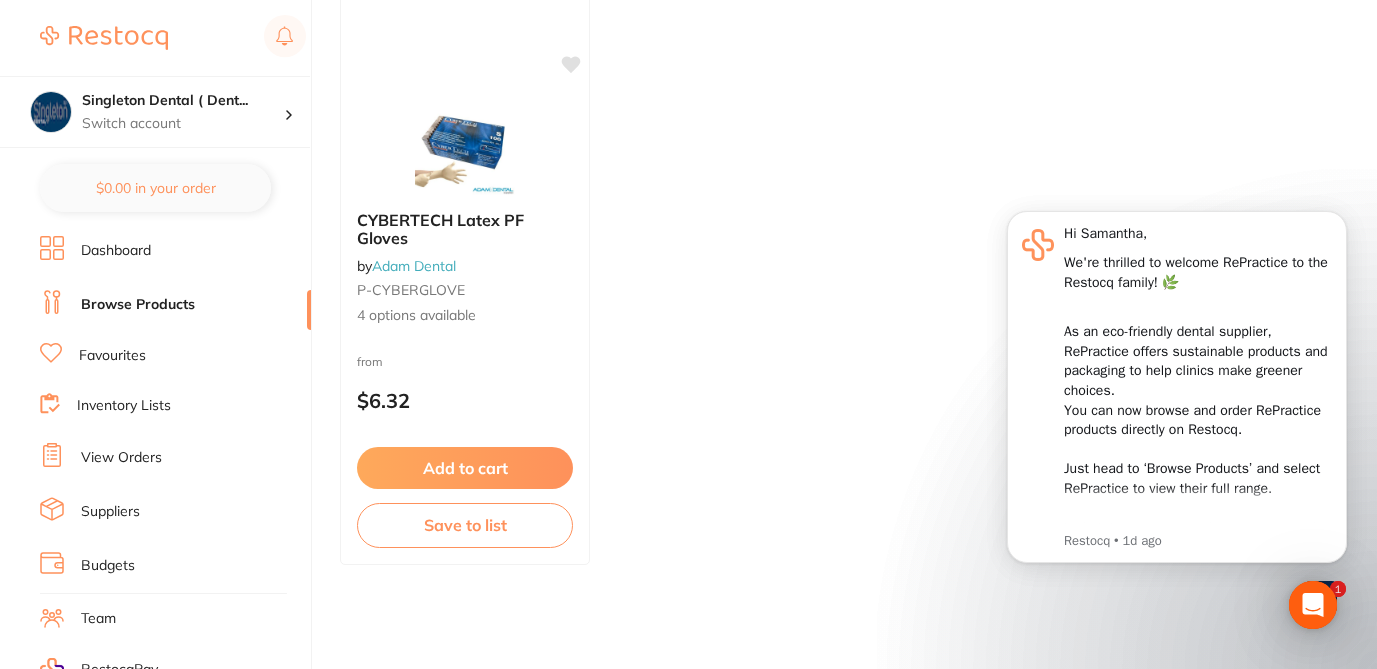 click on "Singleton Dental ( Dent... Switch account Singleton Dental ( DentalTown 8 Pty Ltd)" at bounding box center (155, 74) 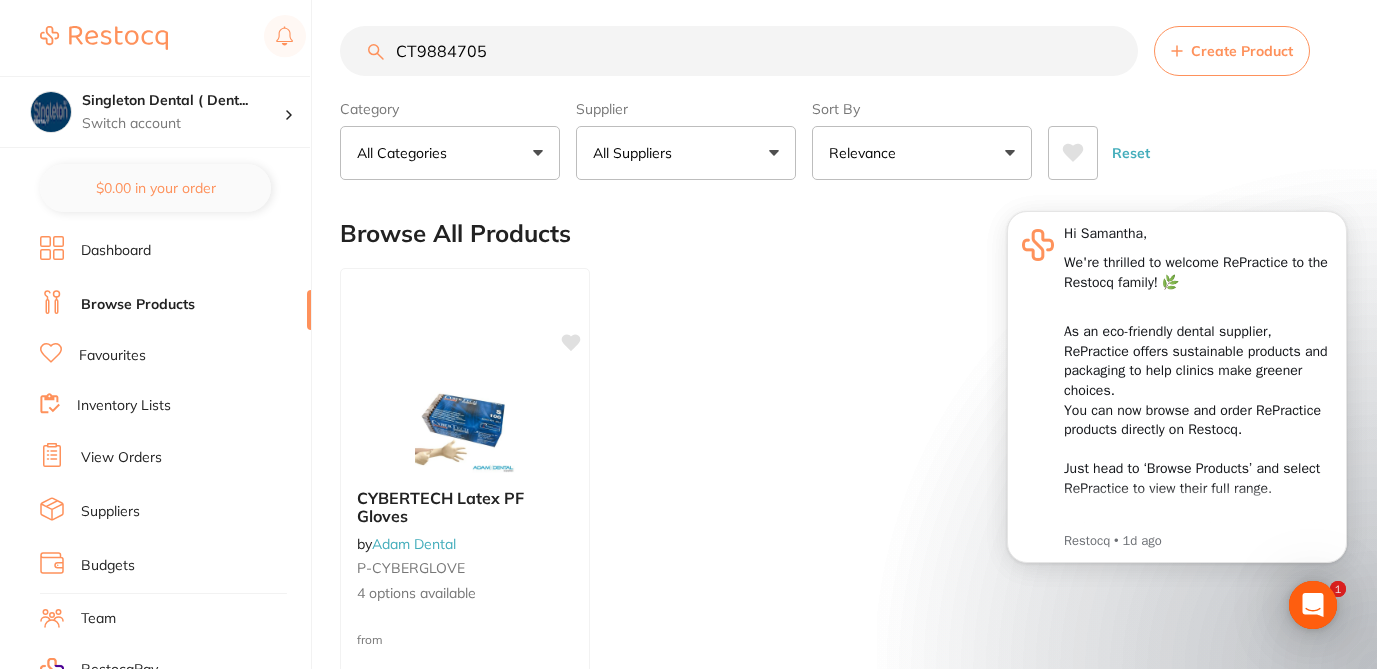 scroll, scrollTop: 0, scrollLeft: 0, axis: both 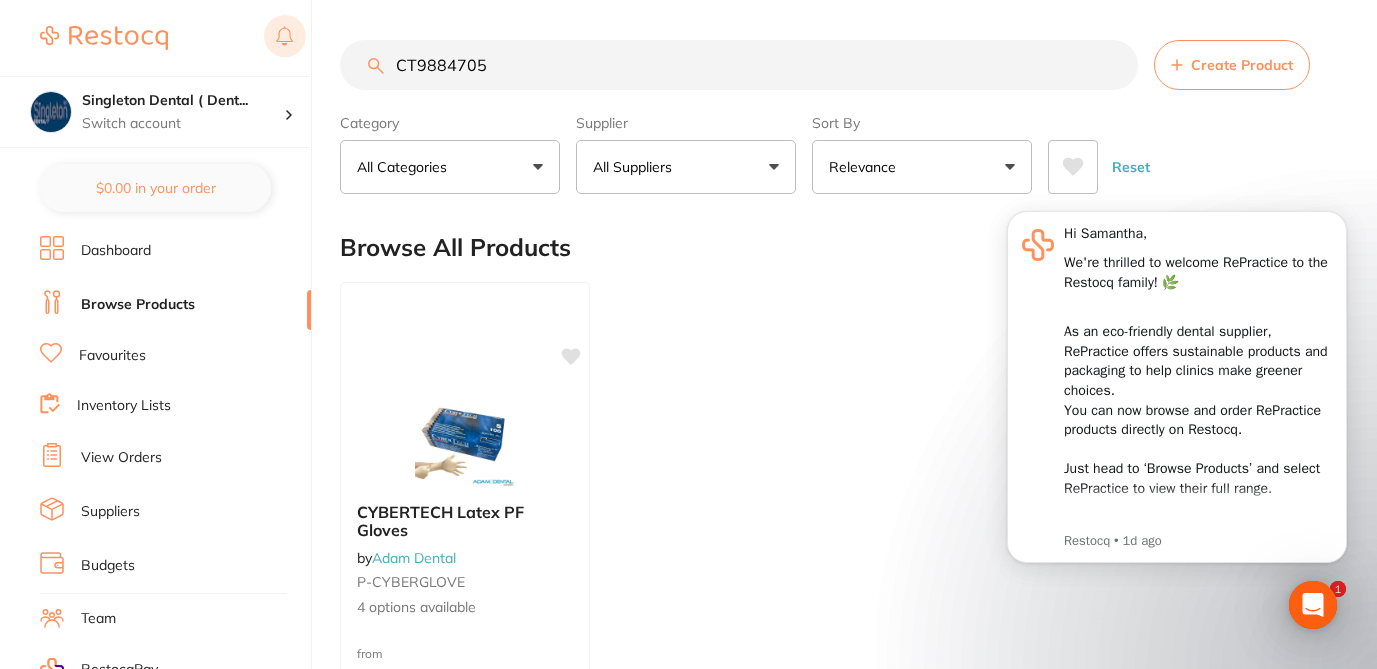 drag, startPoint x: 498, startPoint y: 69, endPoint x: 290, endPoint y: 53, distance: 208.61447 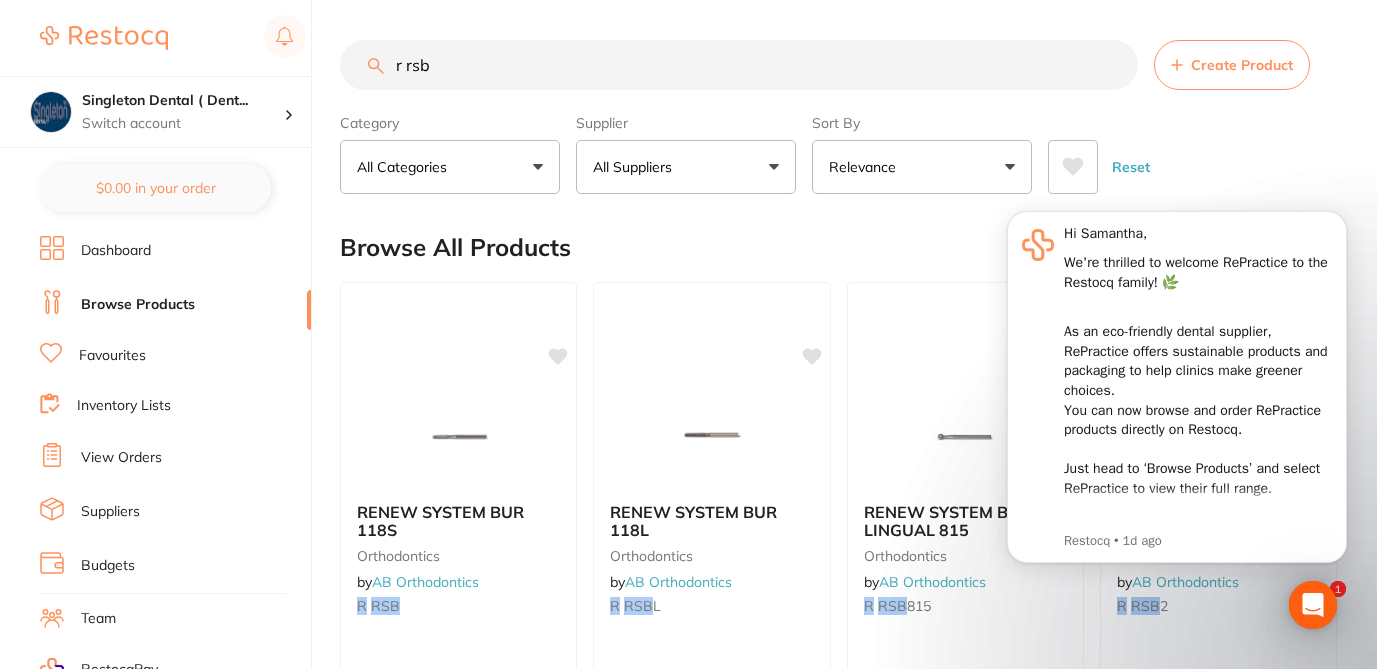 scroll, scrollTop: 0, scrollLeft: 0, axis: both 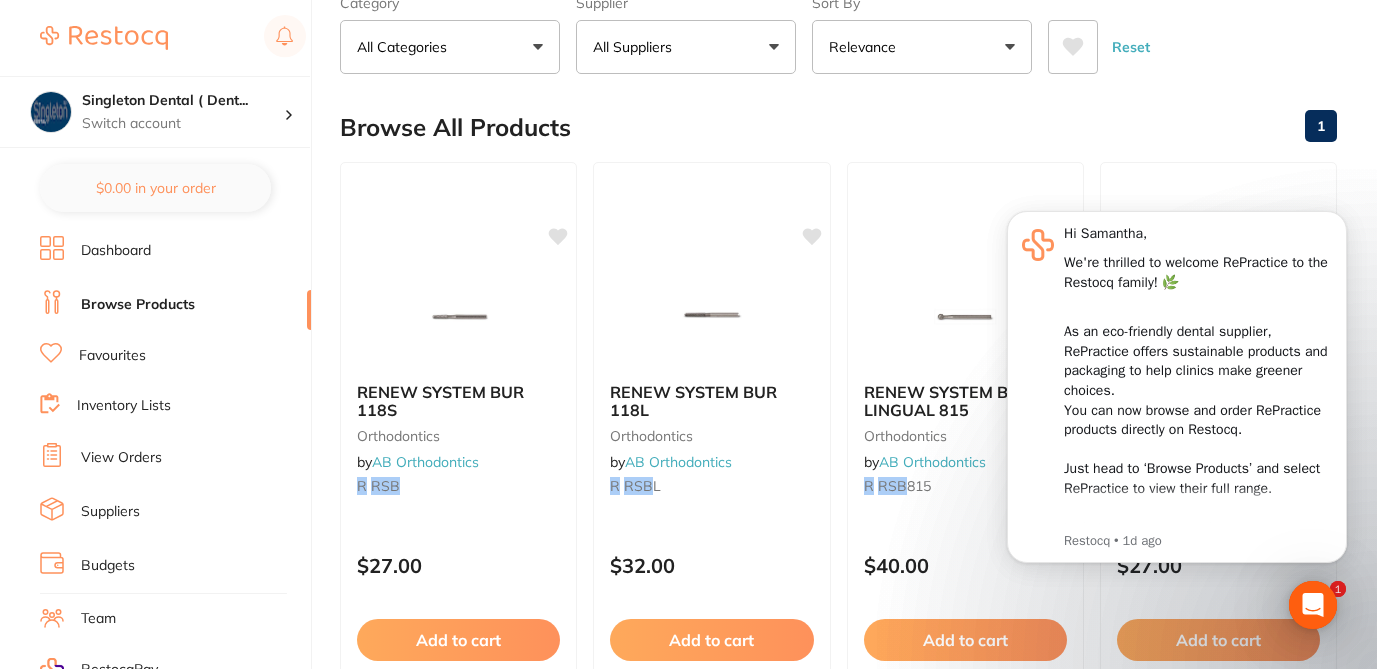 click on "Browse All Products 1" at bounding box center (838, 127) 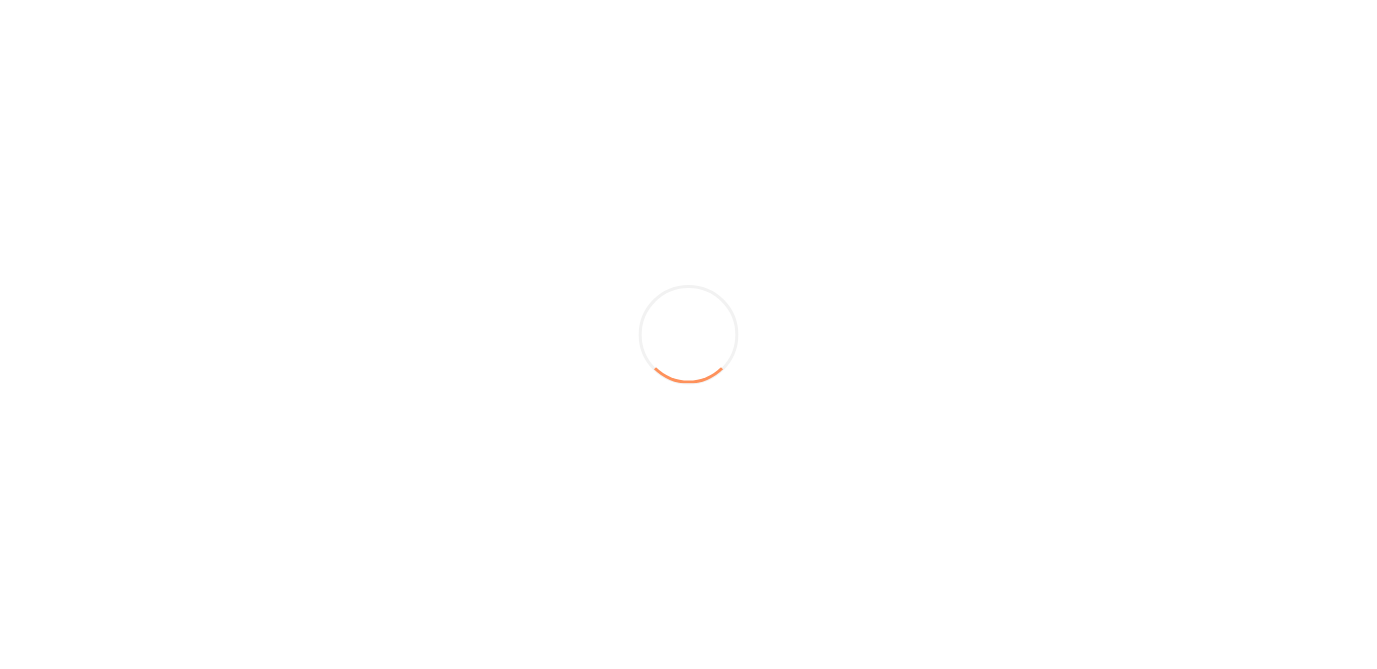 scroll, scrollTop: 0, scrollLeft: 0, axis: both 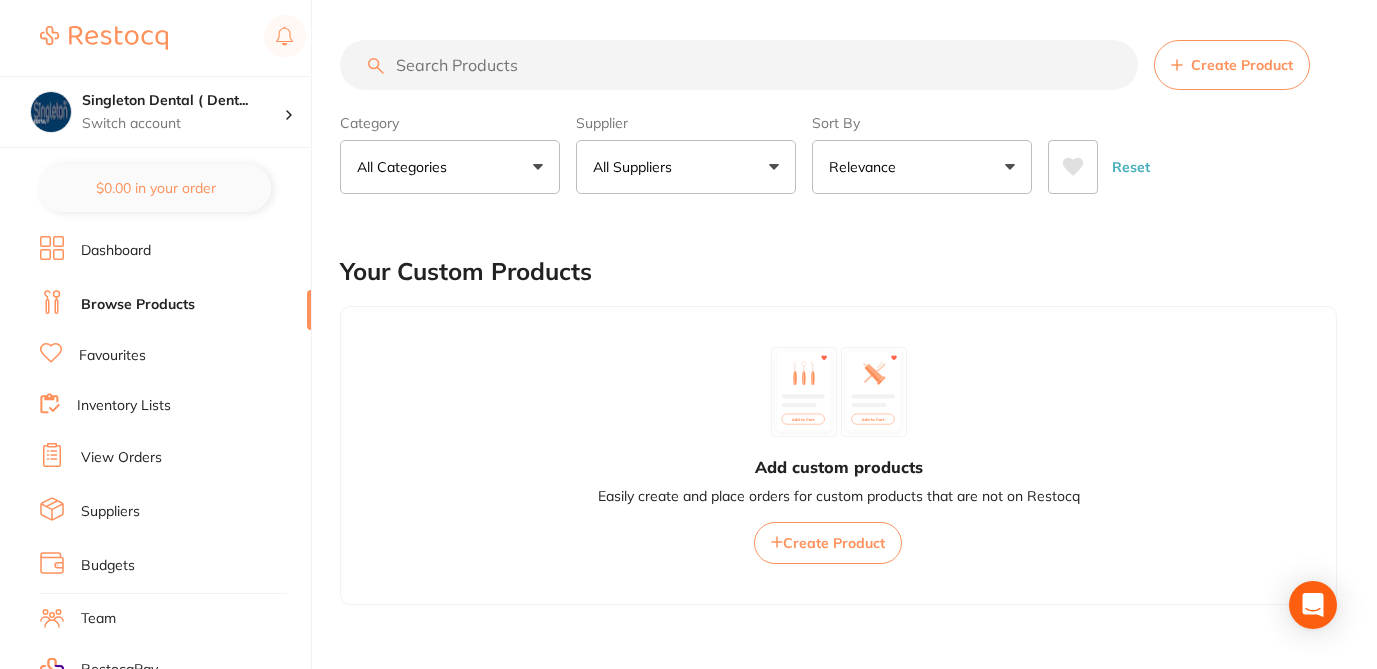 click at bounding box center [739, 65] 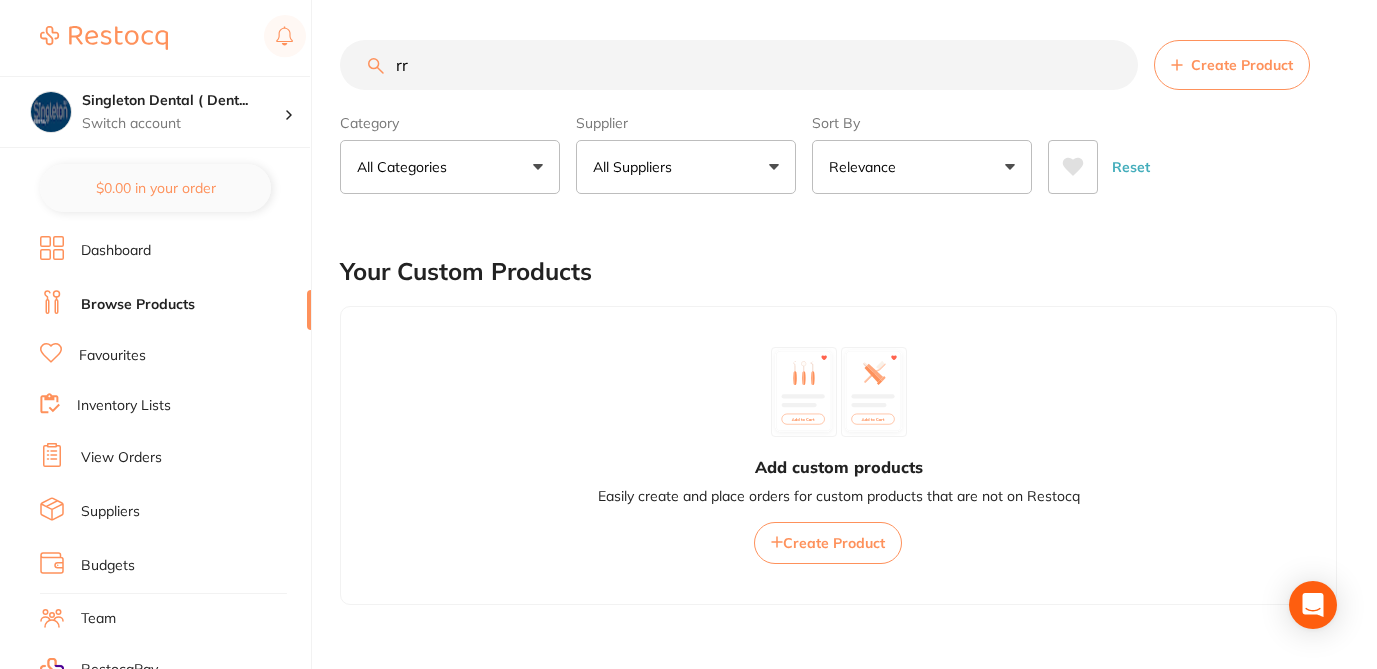 scroll, scrollTop: 0, scrollLeft: 0, axis: both 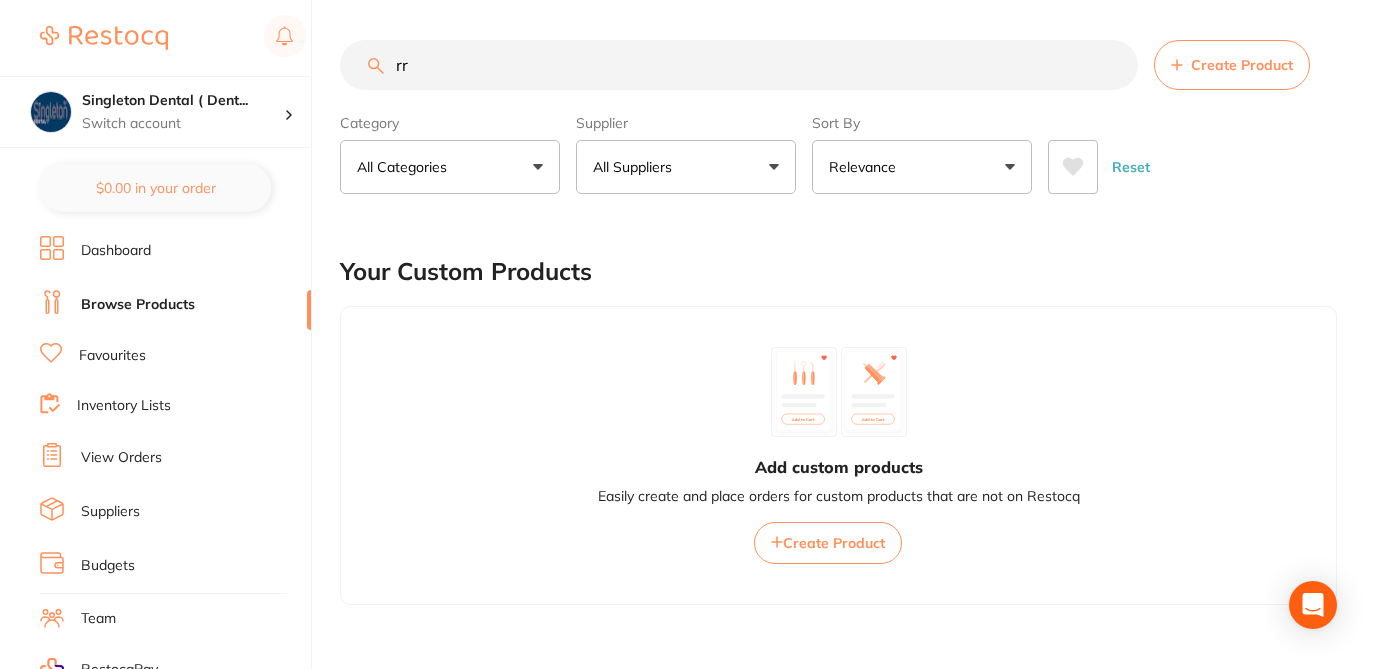 type on "r" 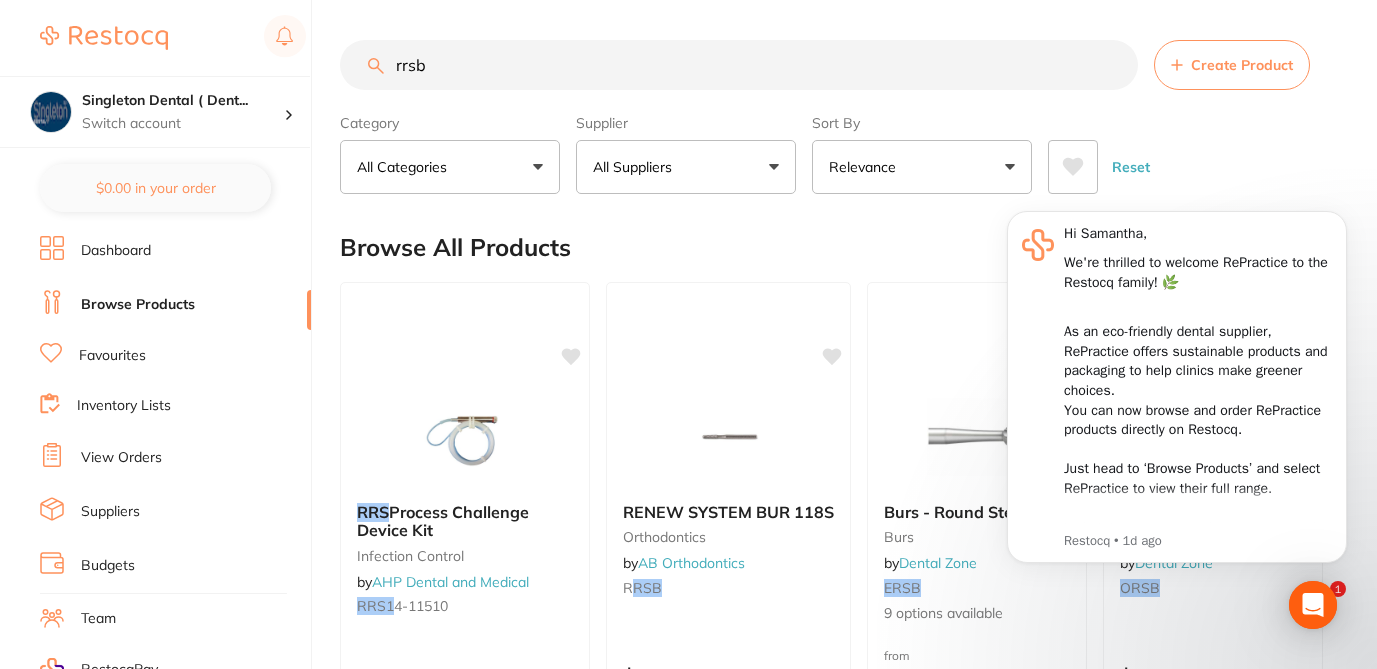 scroll, scrollTop: 0, scrollLeft: 0, axis: both 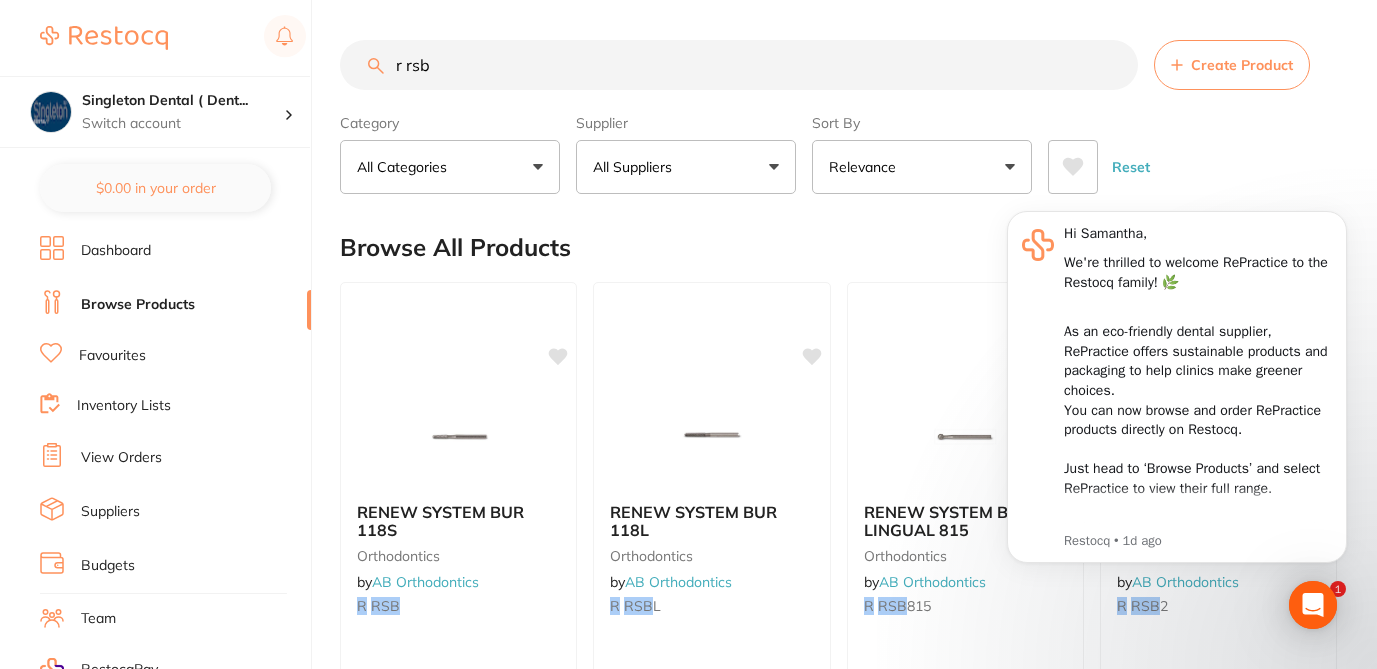 type on "r rsb" 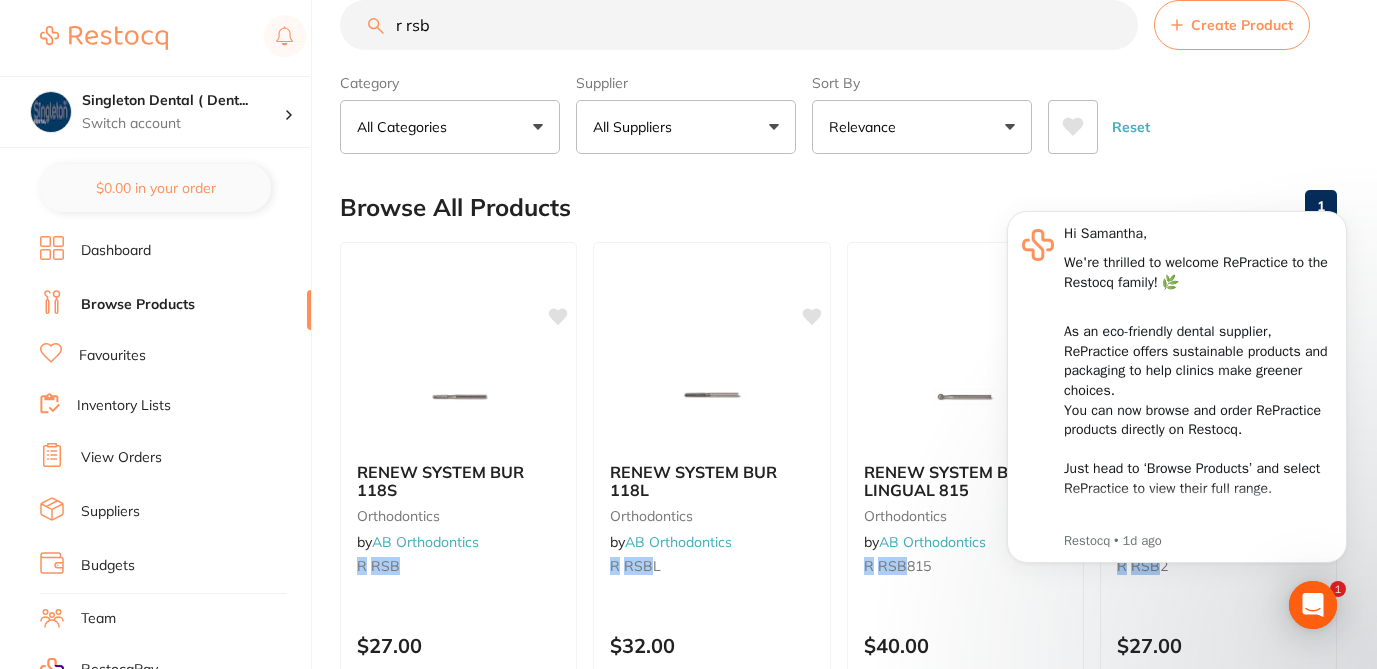 click on "Reset" at bounding box center [1184, 119] 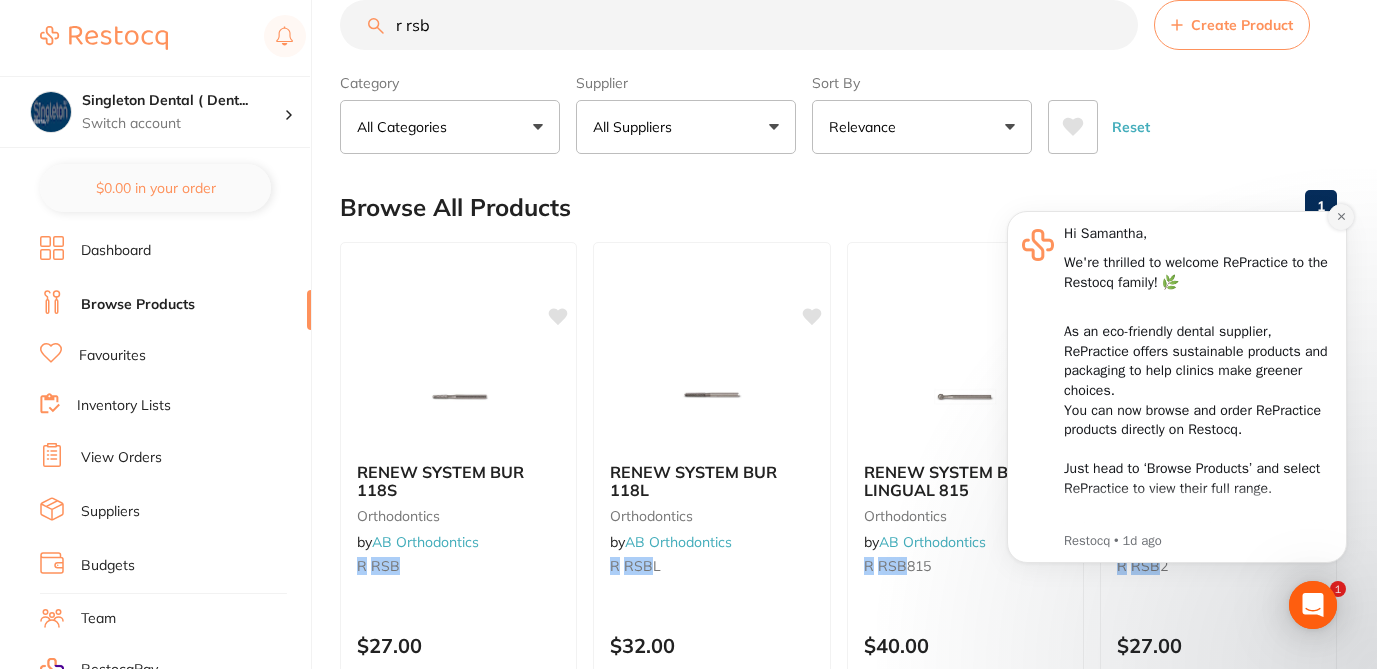 click 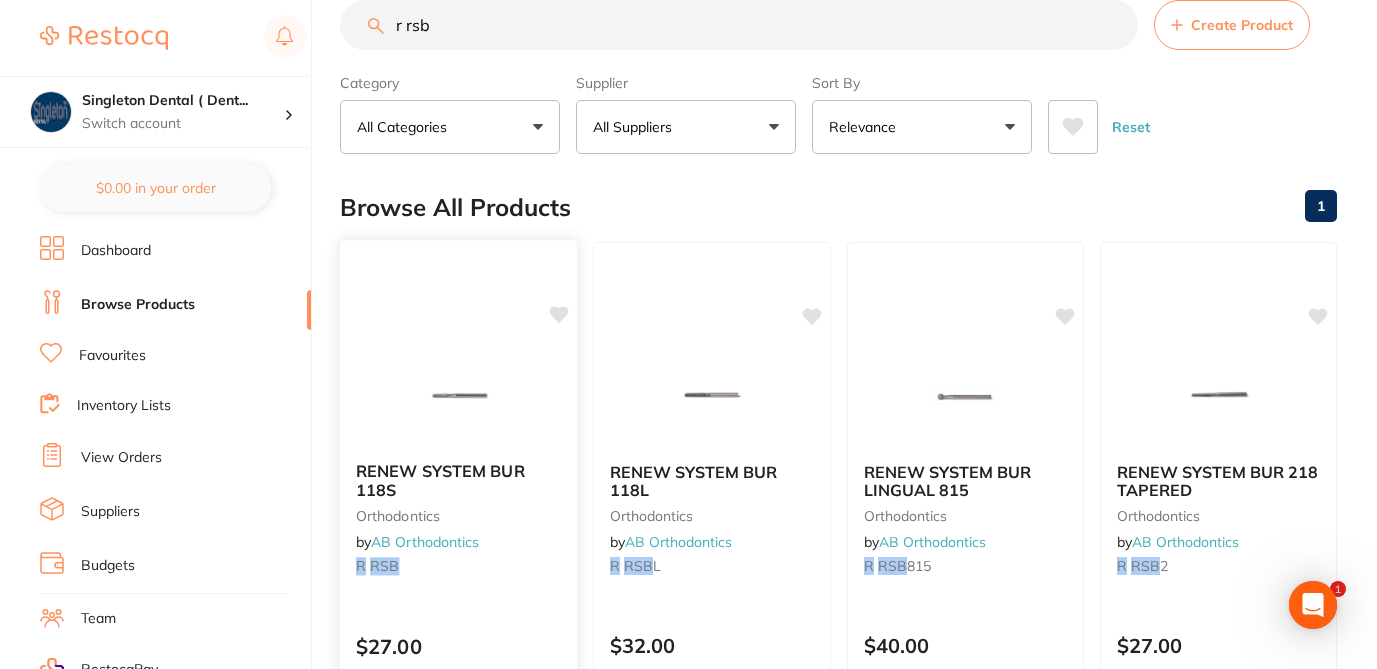 click at bounding box center [458, 395] 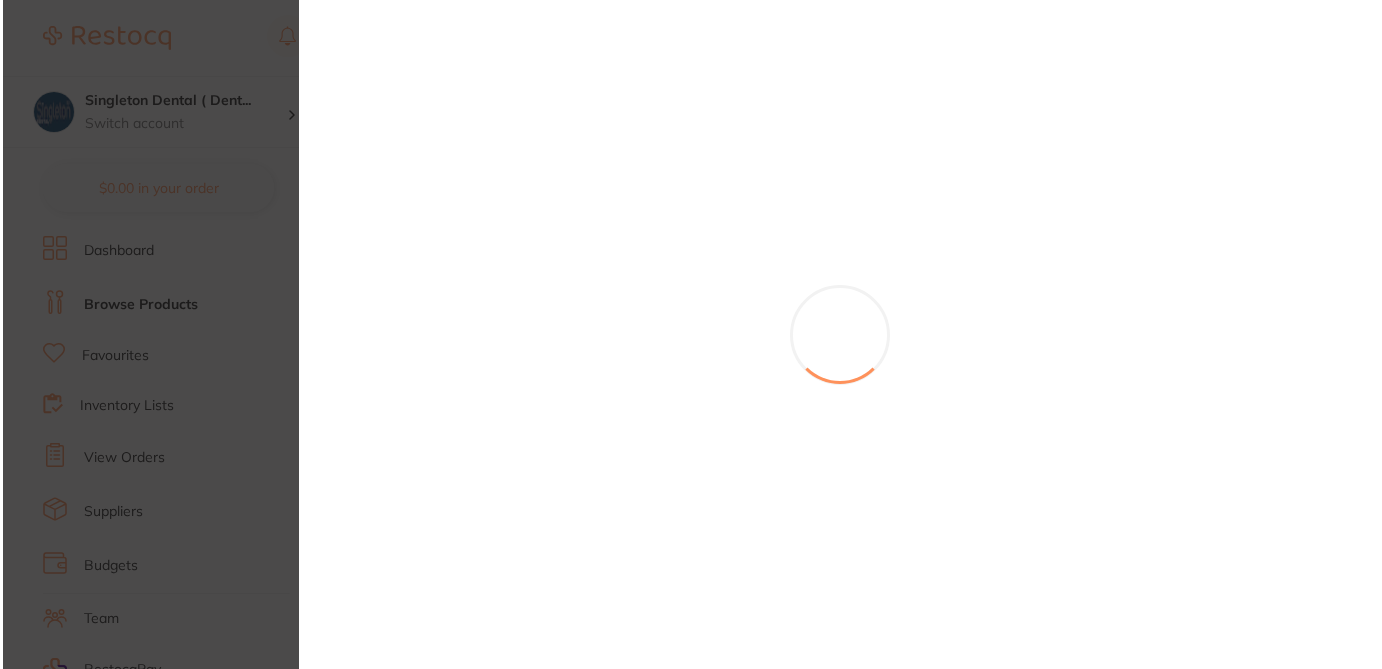 scroll, scrollTop: 0, scrollLeft: 0, axis: both 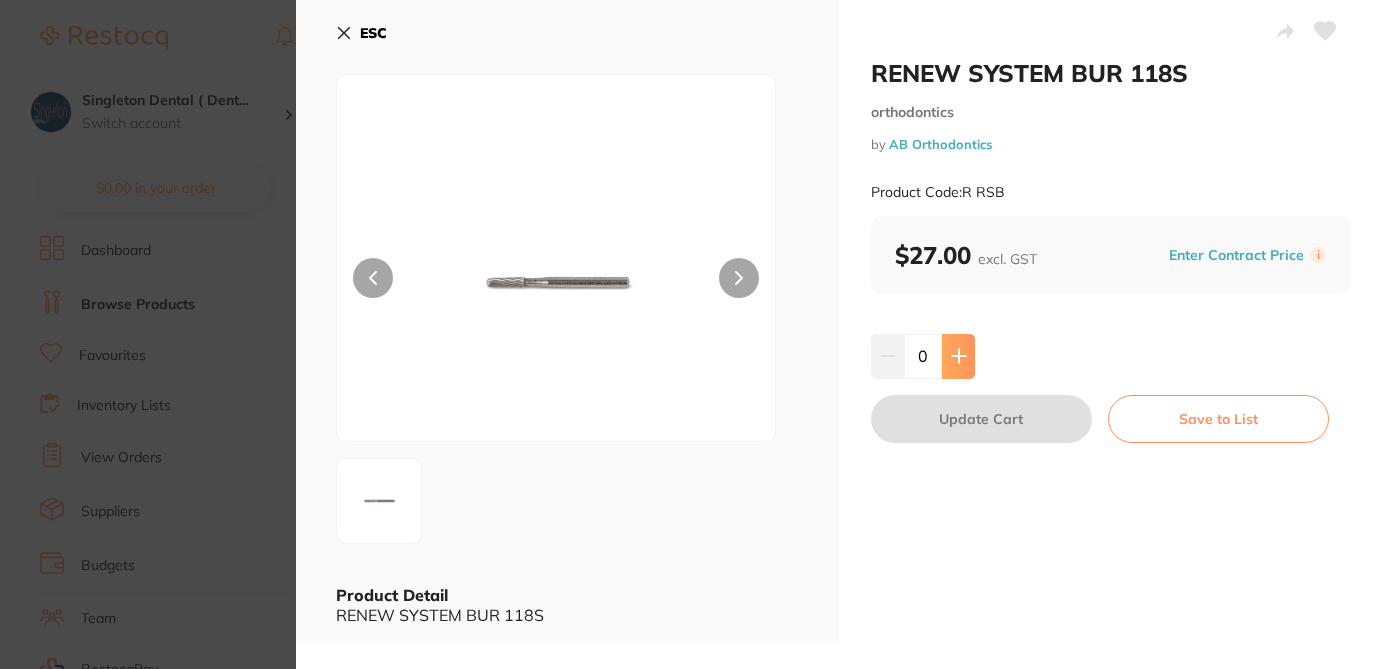 click 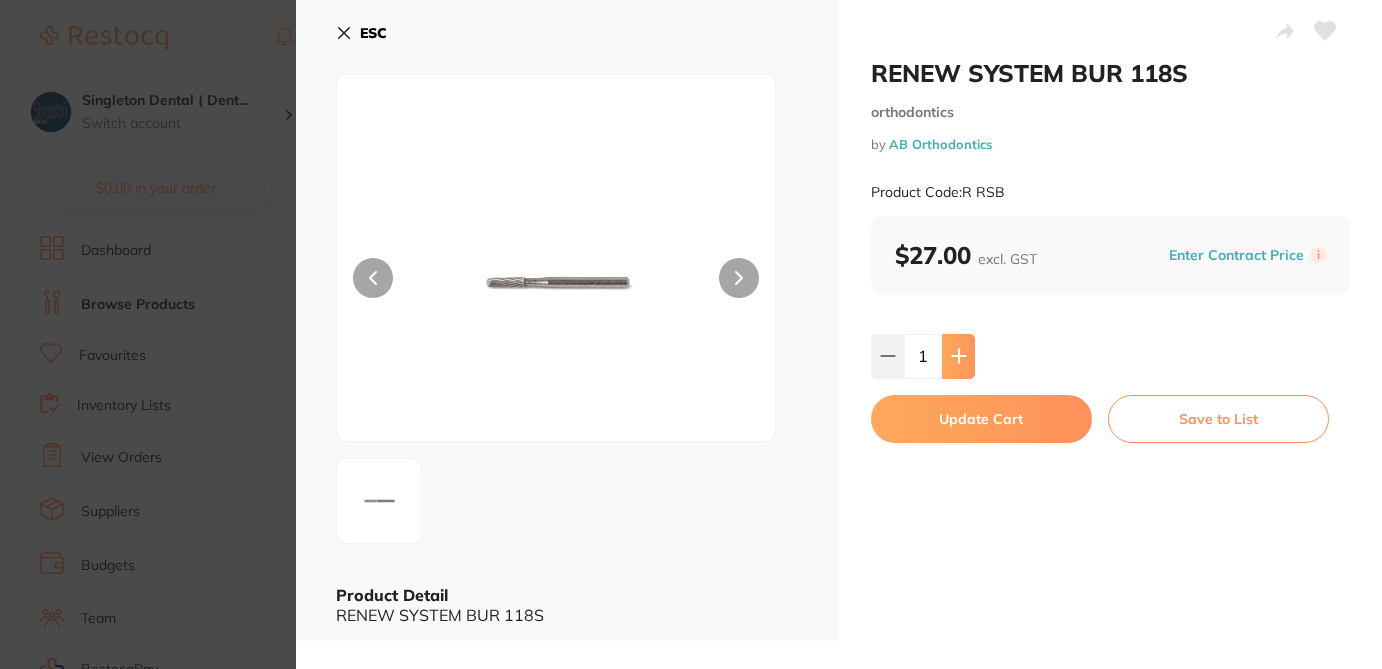 click 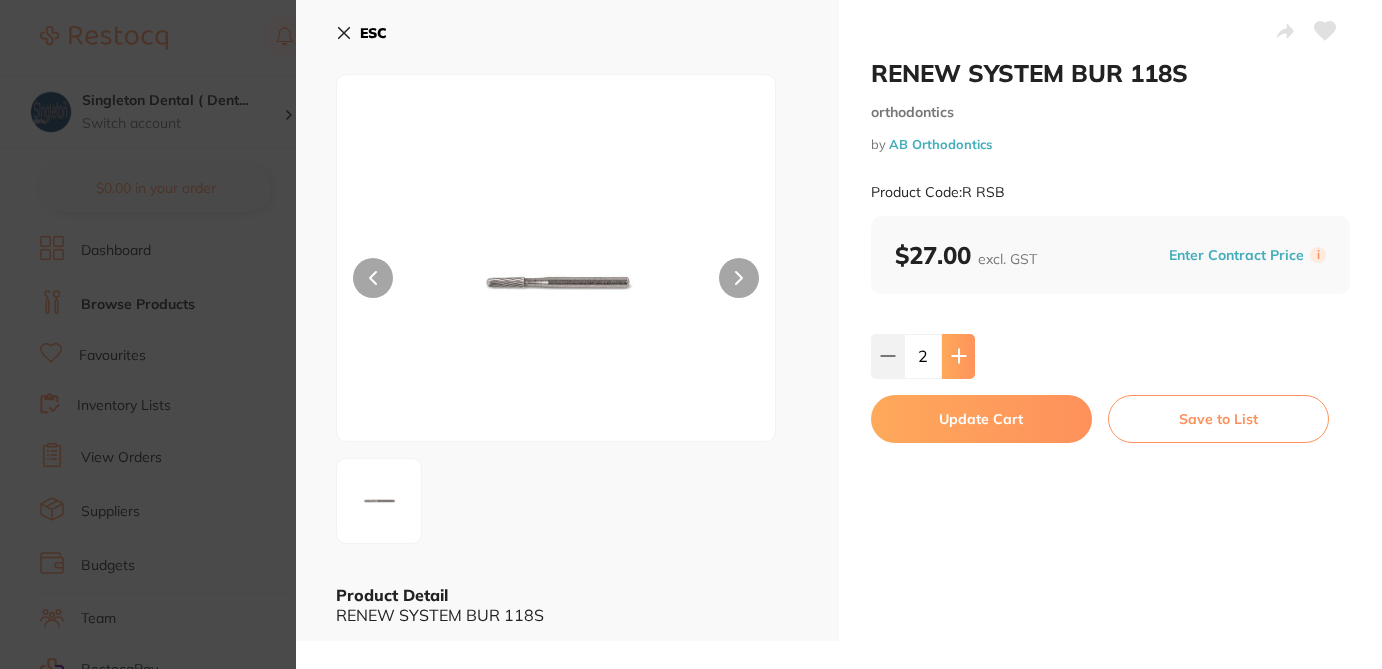 click 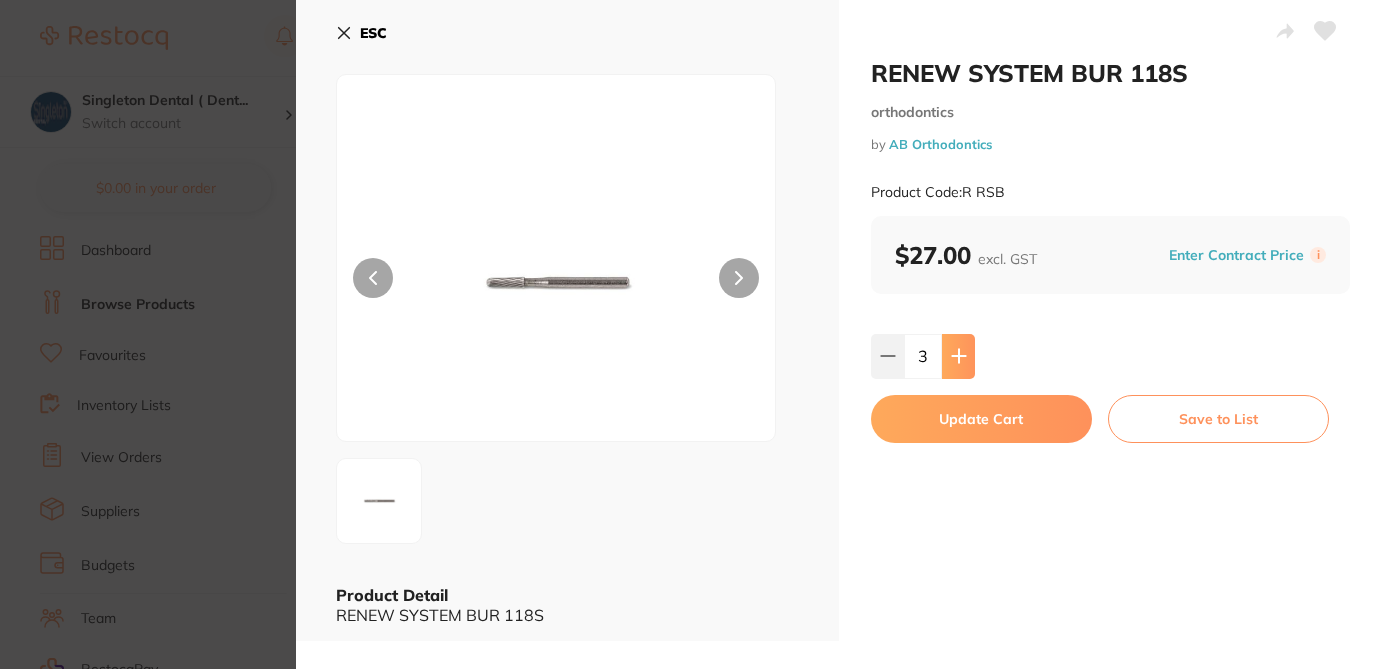 scroll, scrollTop: 0, scrollLeft: 0, axis: both 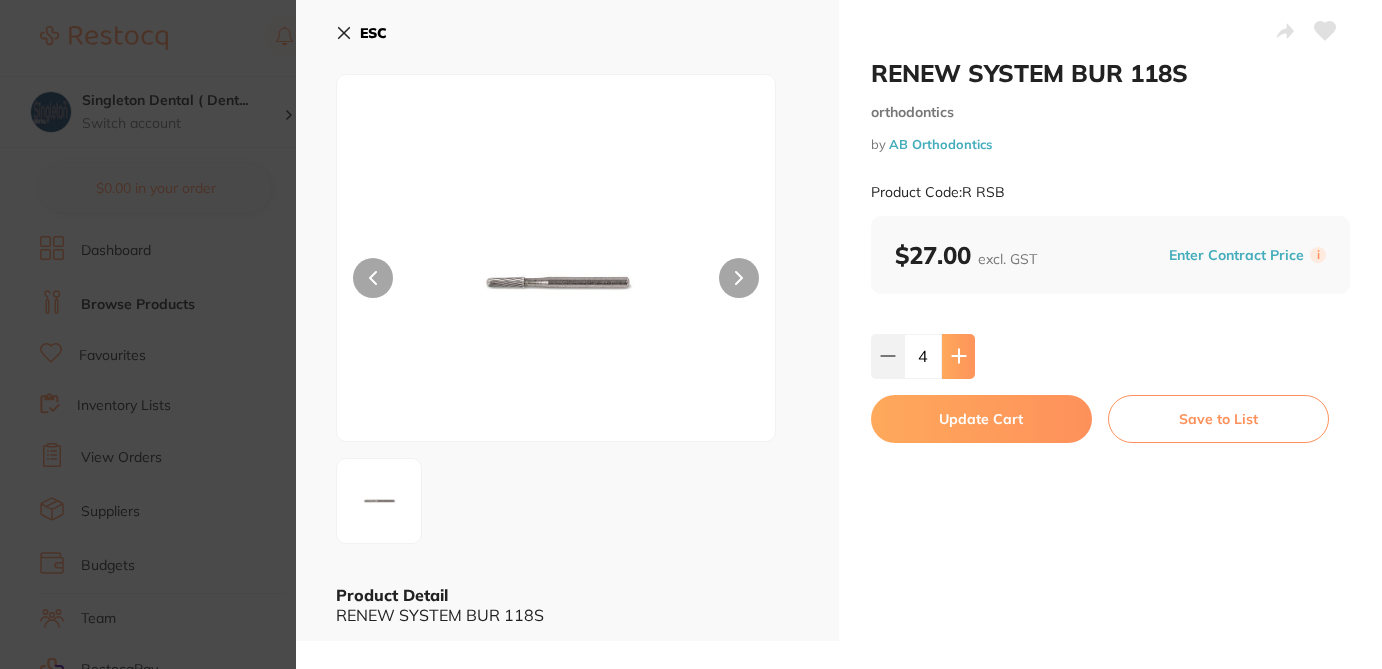 click 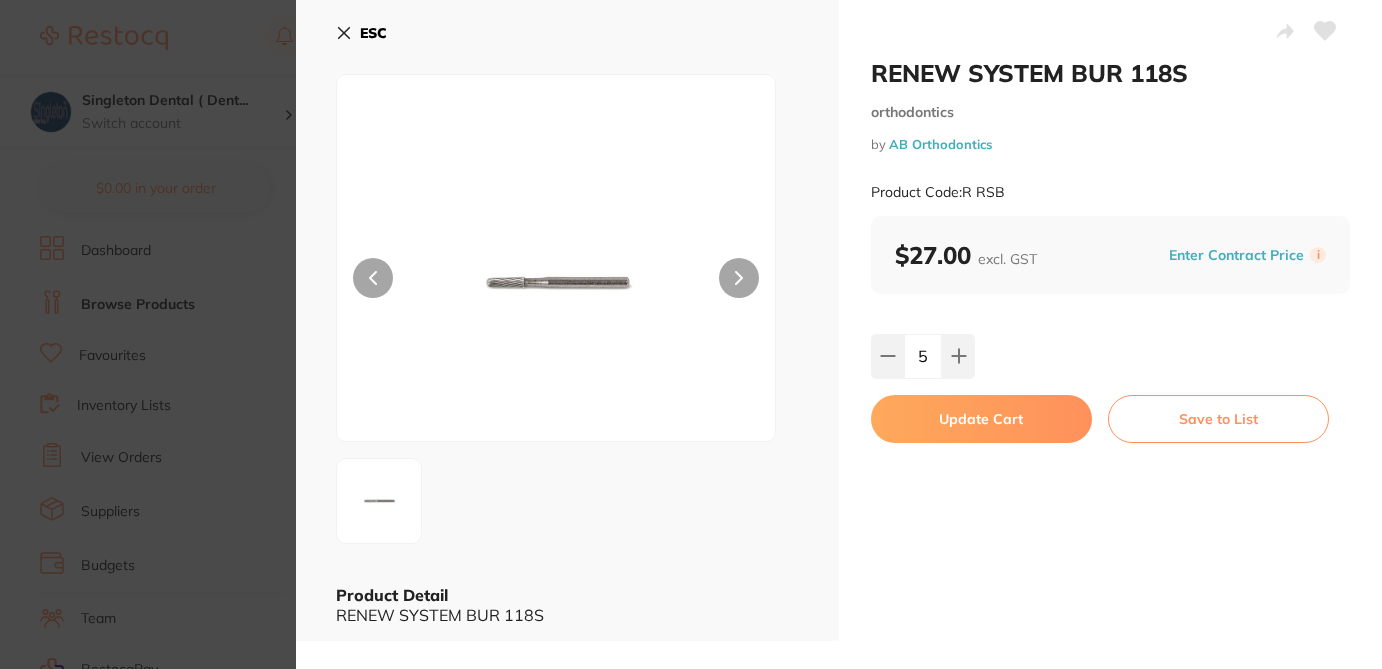scroll, scrollTop: 0, scrollLeft: 0, axis: both 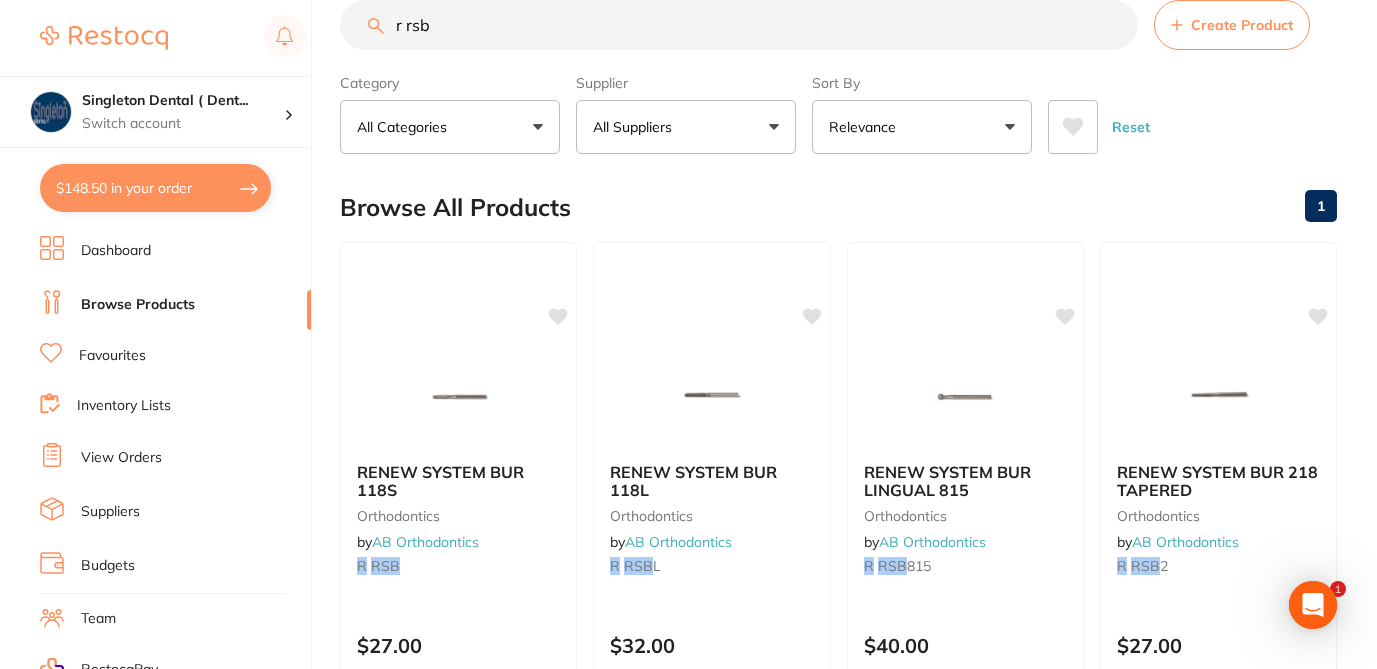 click on "$148.50   in your order" at bounding box center [155, 188] 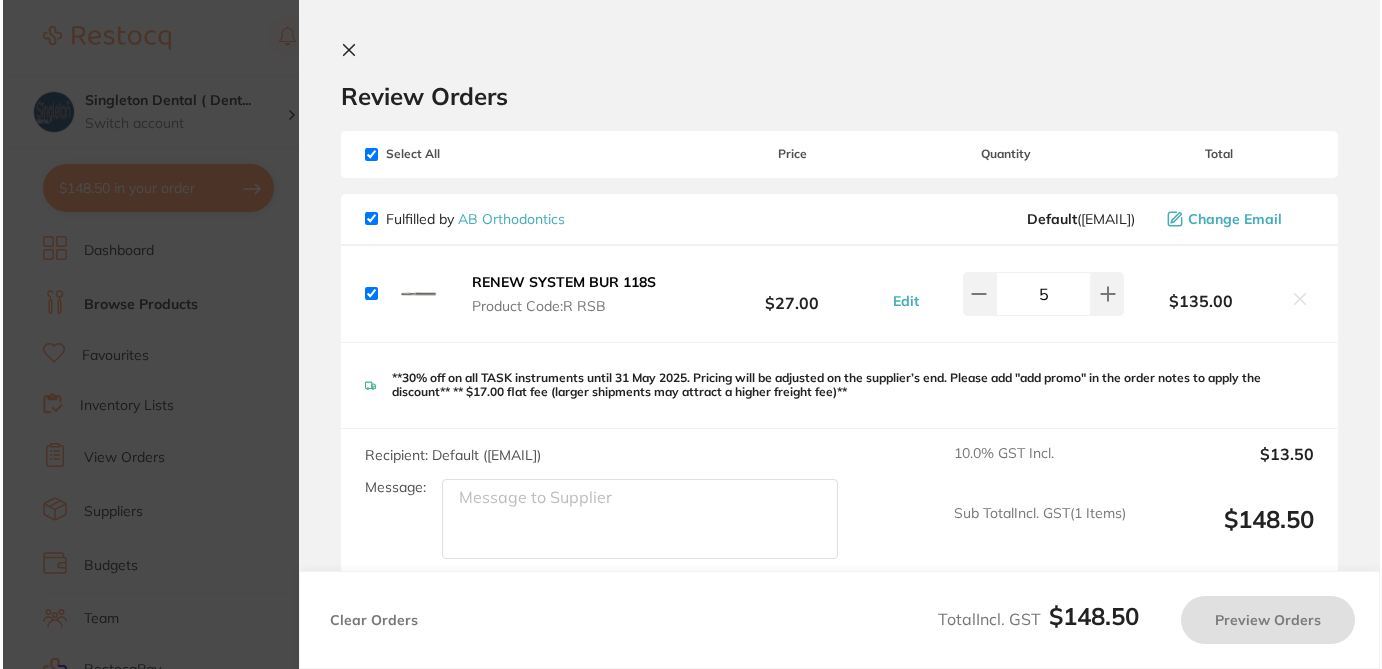 scroll, scrollTop: 0, scrollLeft: 0, axis: both 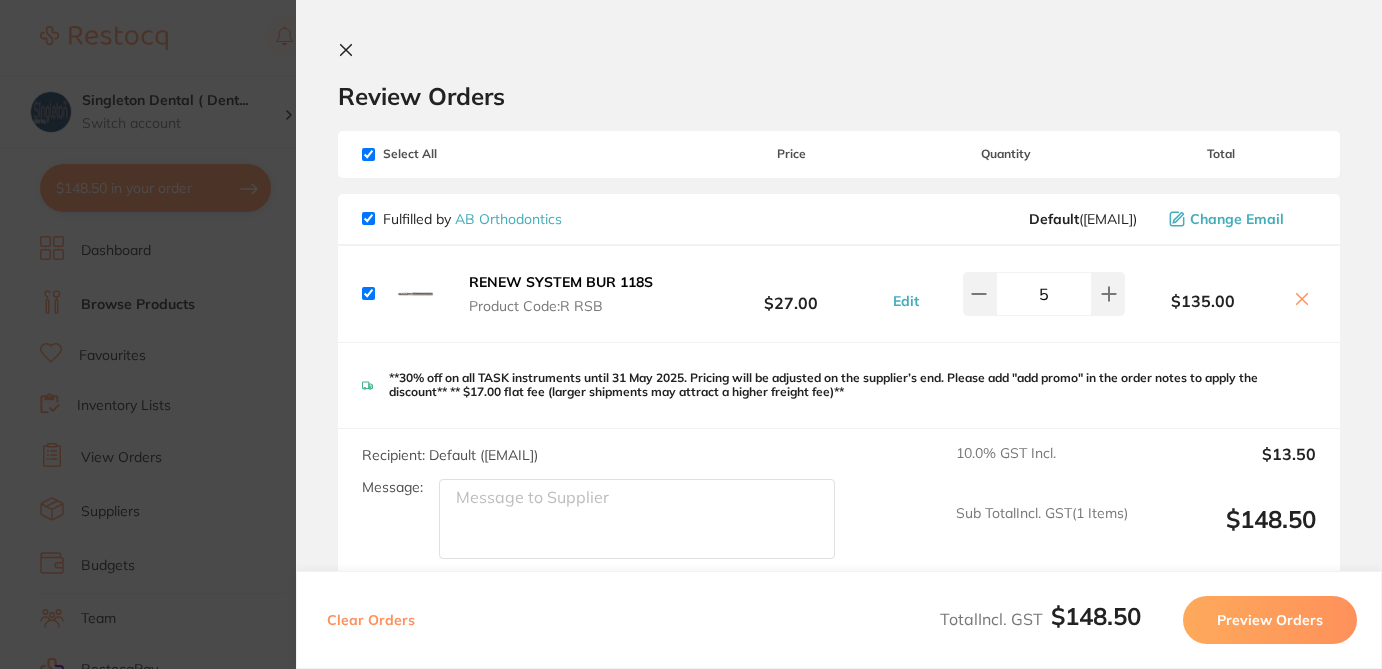type 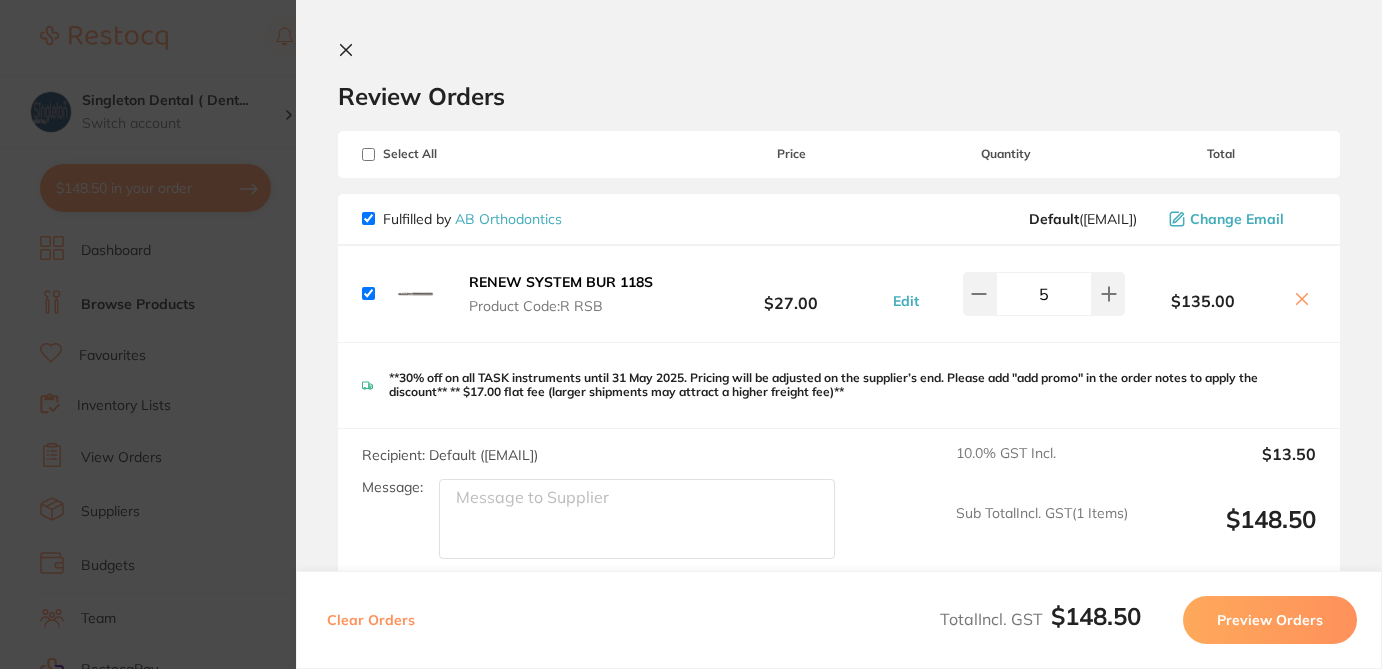checkbox on "false" 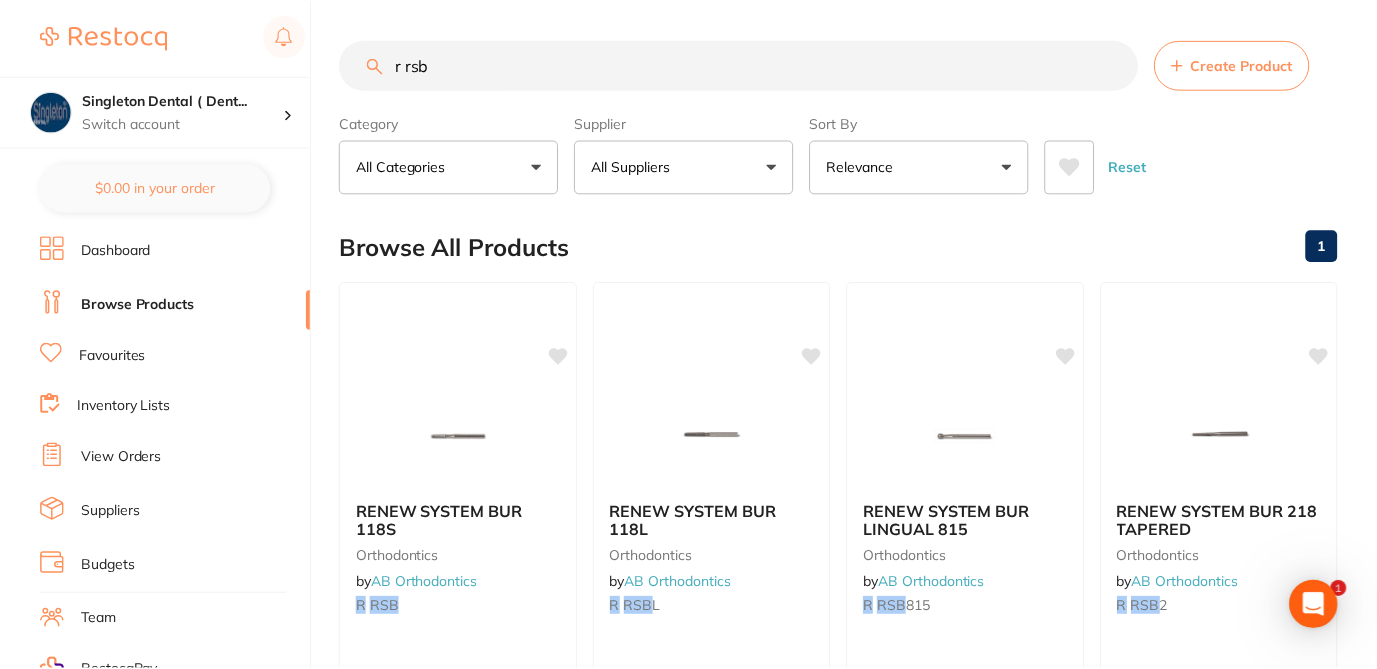 scroll, scrollTop: 40, scrollLeft: 0, axis: vertical 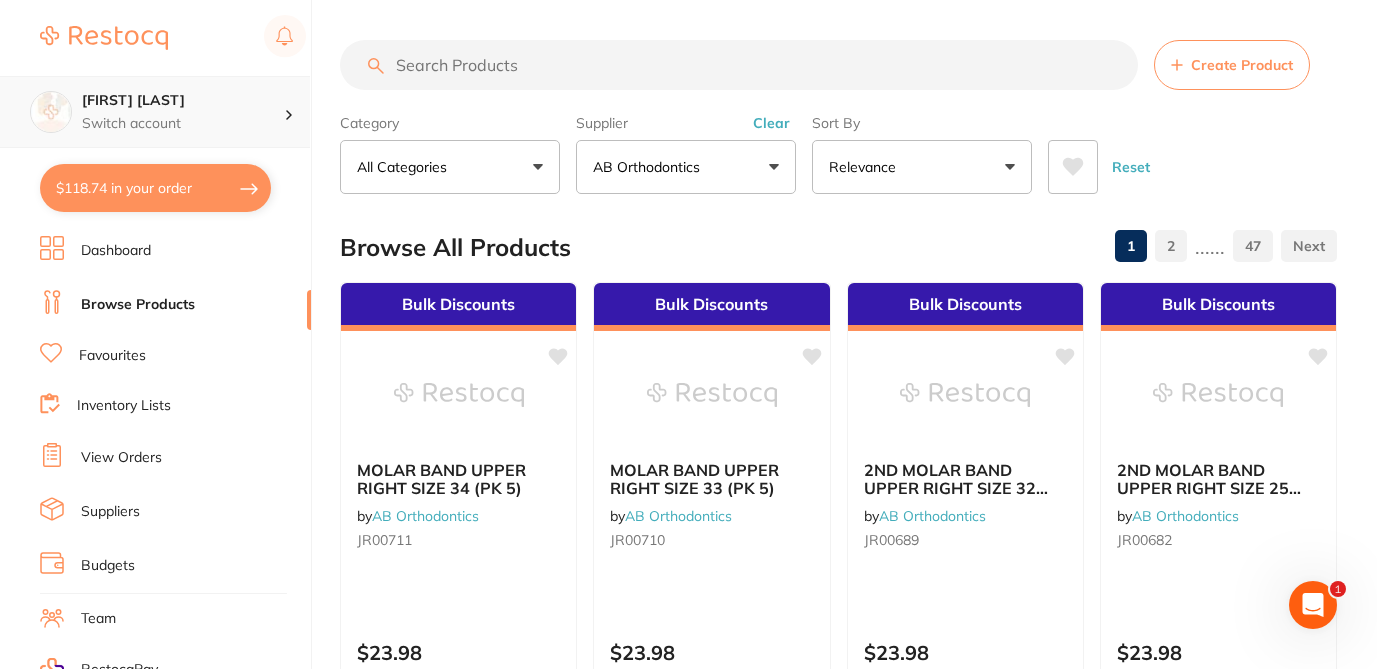 drag, startPoint x: 218, startPoint y: 101, endPoint x: 80, endPoint y: 108, distance: 138.17743 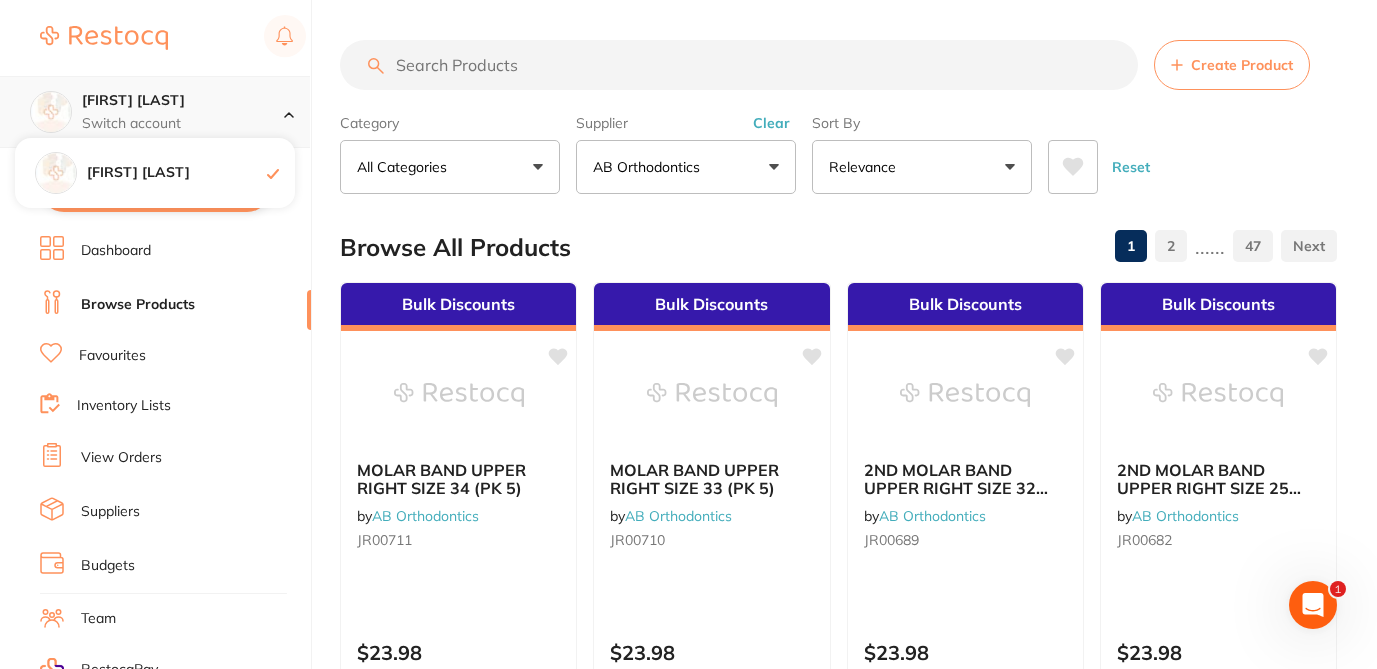 copy on "[FIRST] [LAST]" 